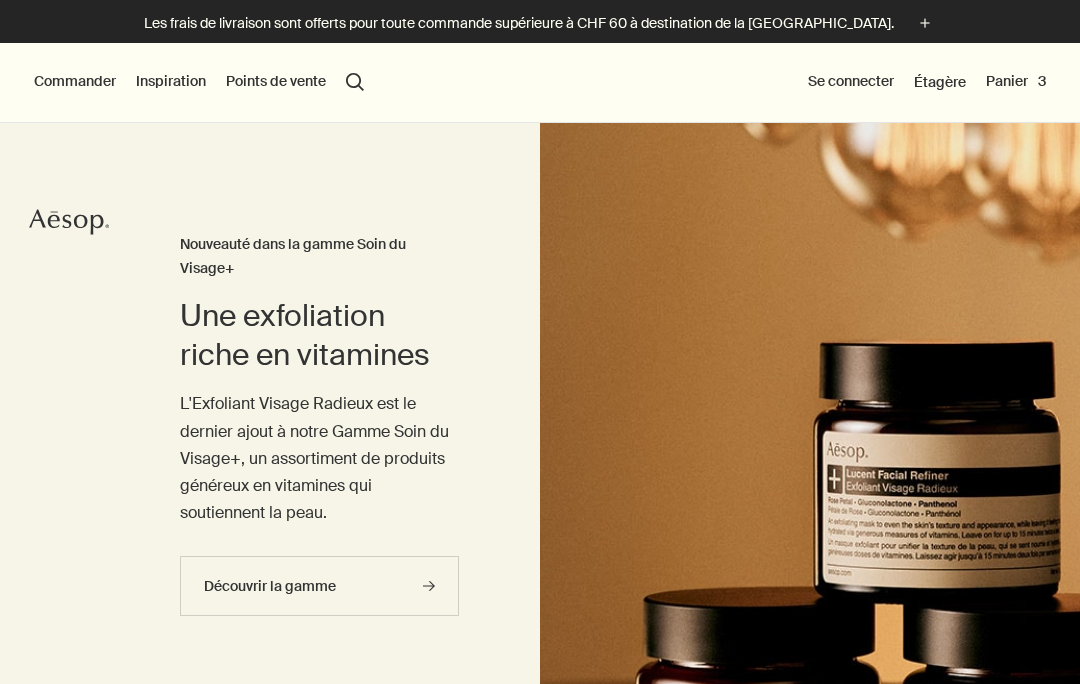 scroll, scrollTop: 0, scrollLeft: 0, axis: both 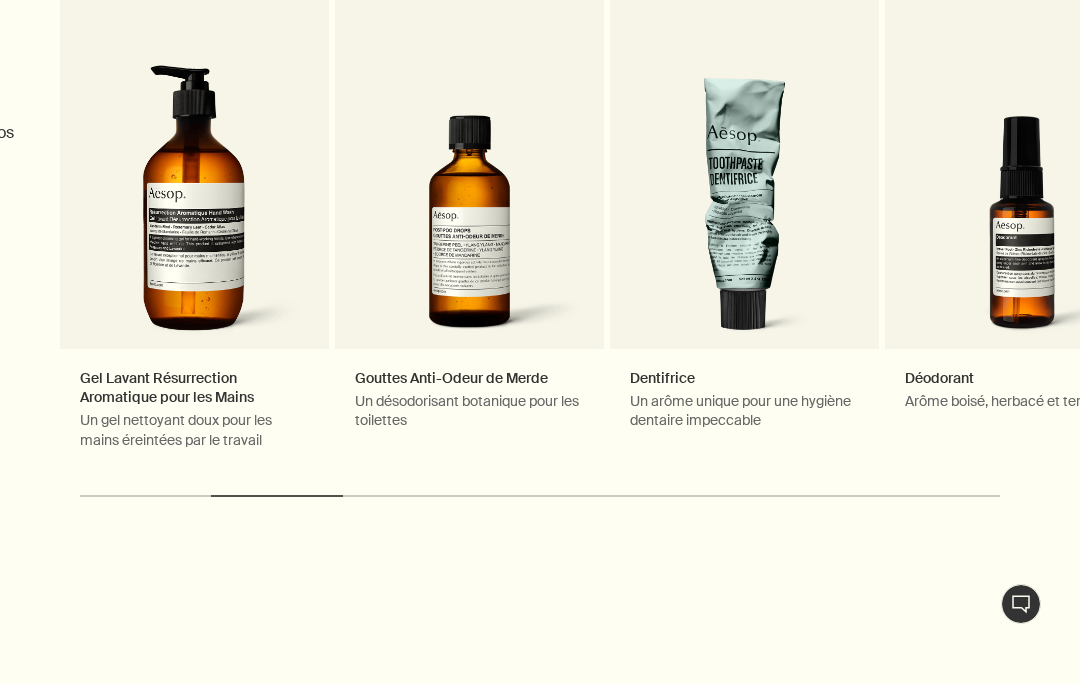 click on "Gouttes Anti-Odeur de Merde Un désodorisant botanique pour les toilettes Les incontournables" at bounding box center (469, 205) 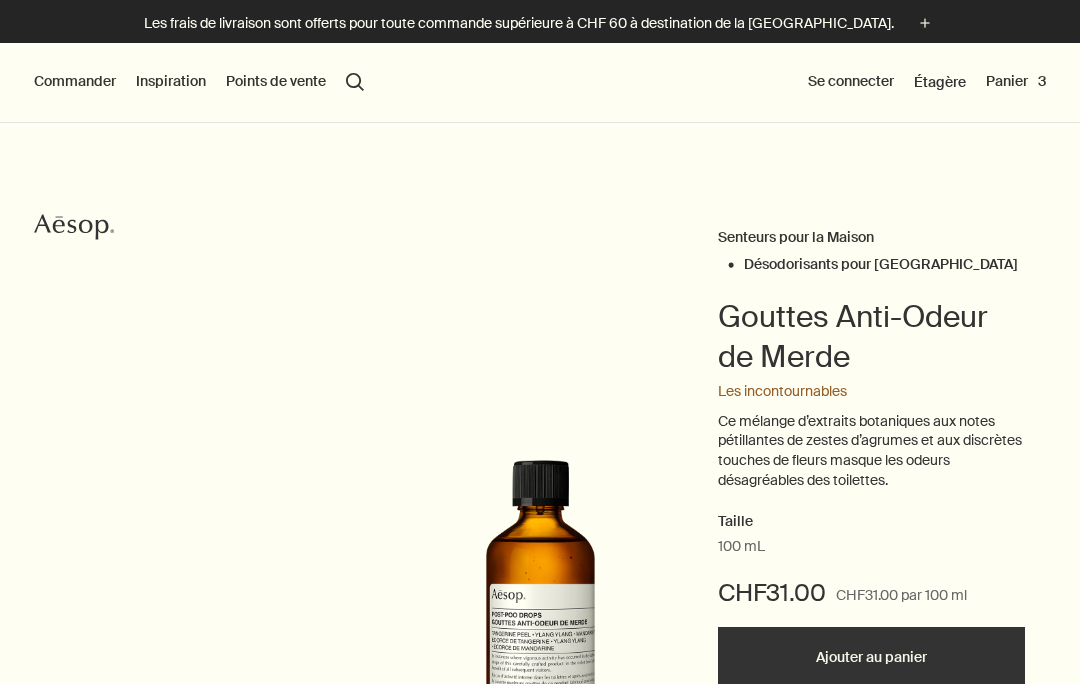 scroll, scrollTop: 0, scrollLeft: 0, axis: both 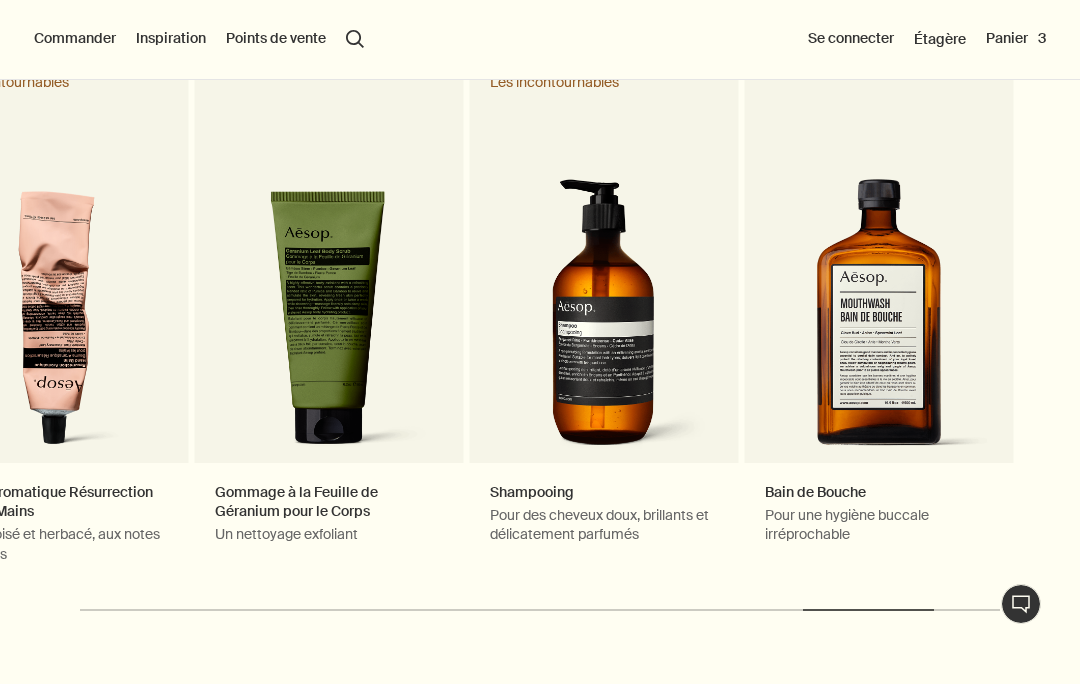 click on "Shampooing Pour des cheveux doux, brillants et délicatement parfumés  Les incontournables" at bounding box center (604, 319) 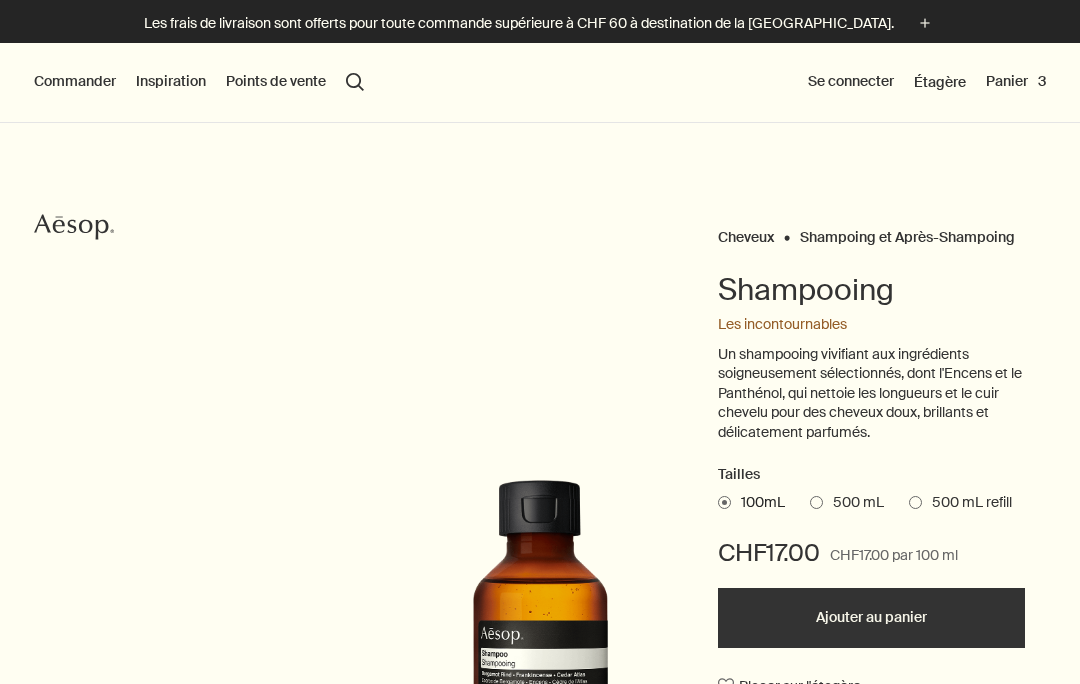 scroll, scrollTop: 0, scrollLeft: 0, axis: both 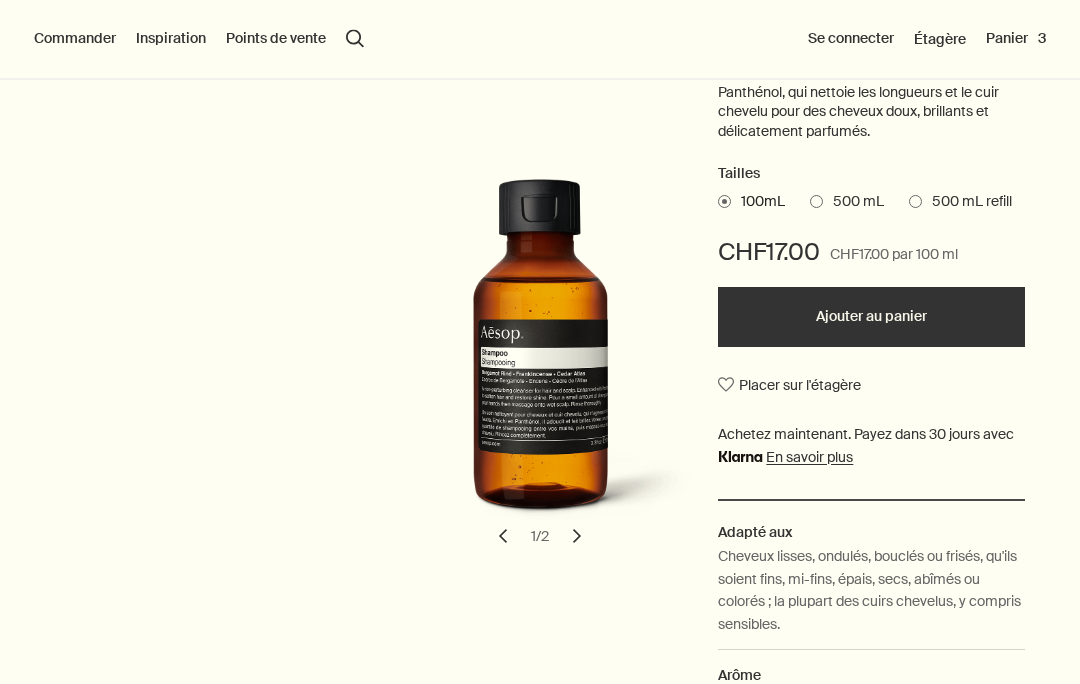 click at bounding box center [816, 202] 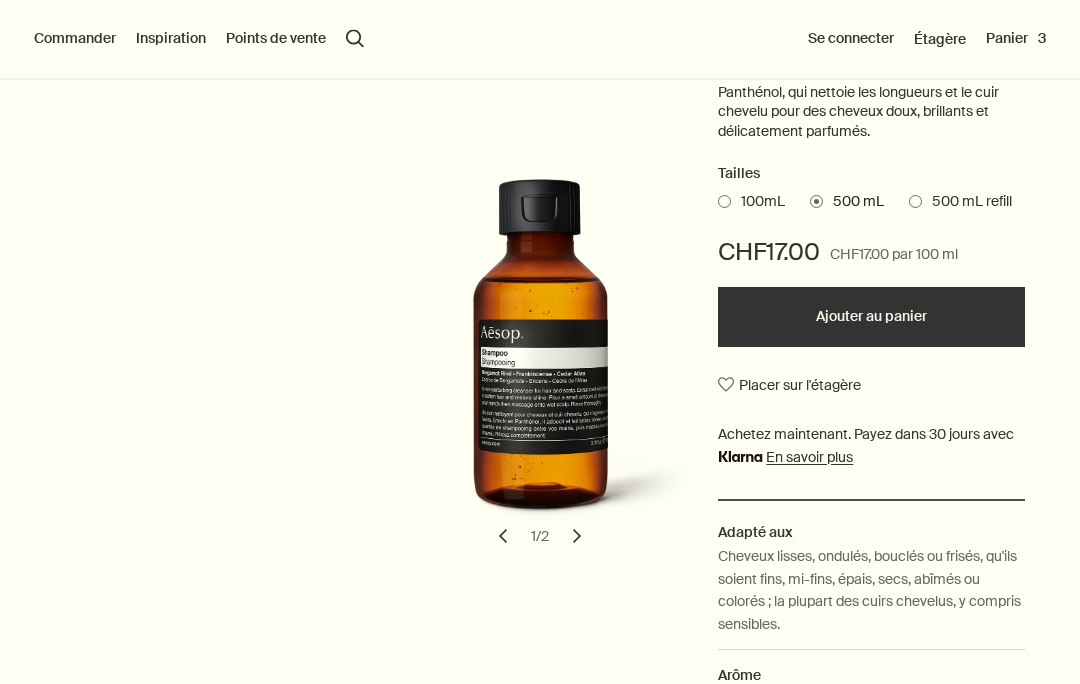 scroll, scrollTop: 301, scrollLeft: 0, axis: vertical 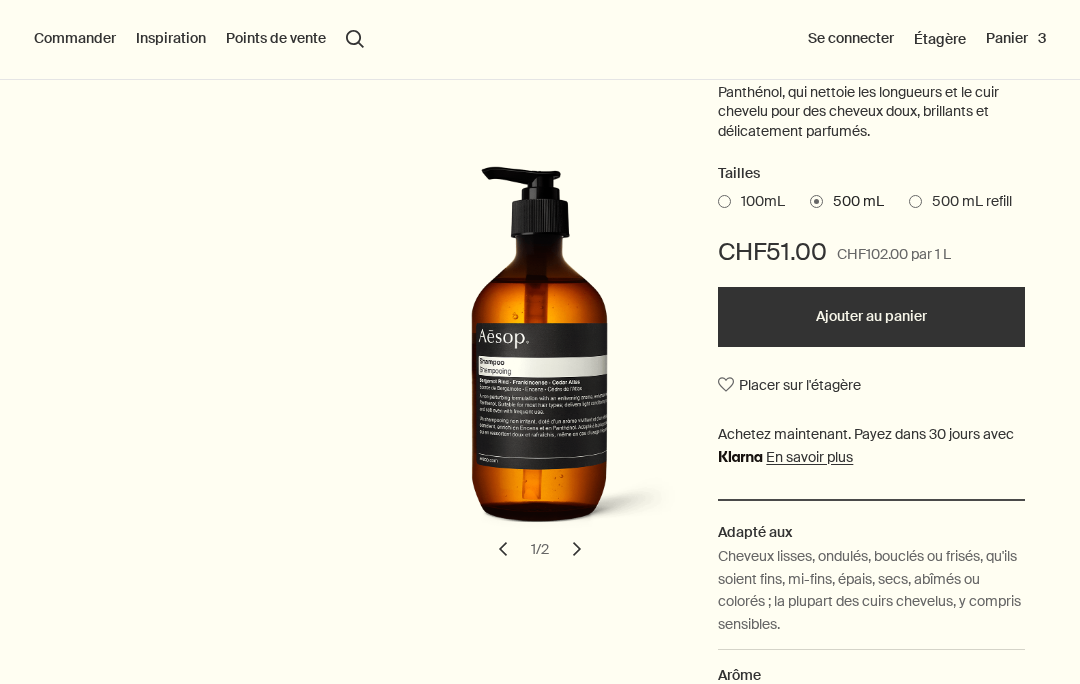 click at bounding box center [915, 201] 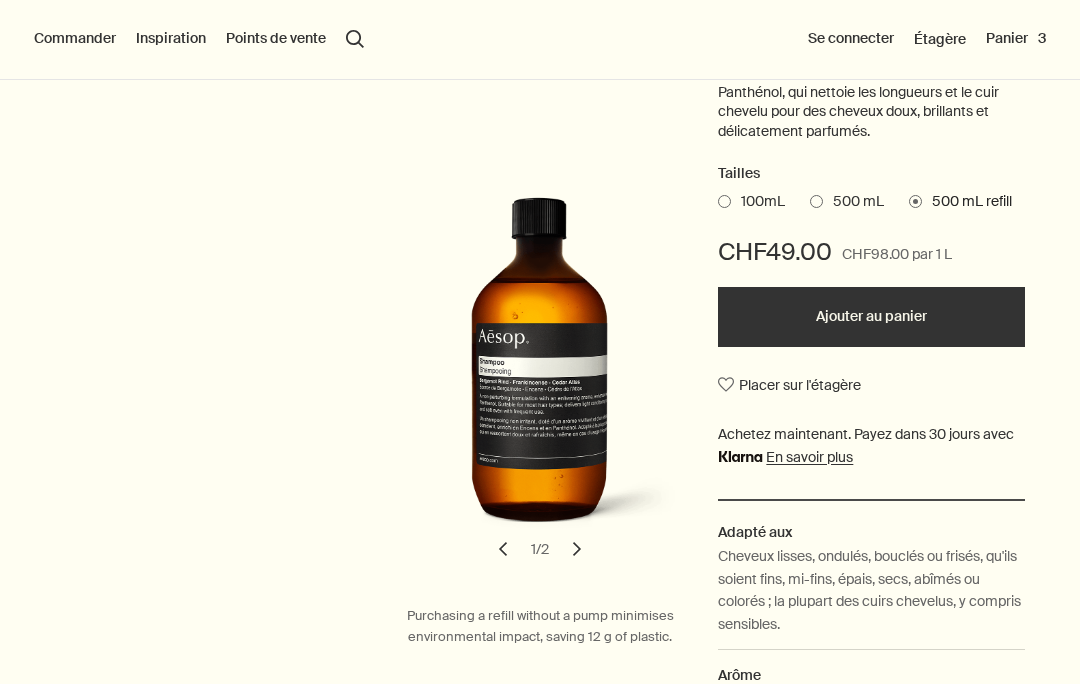 click at bounding box center [724, 201] 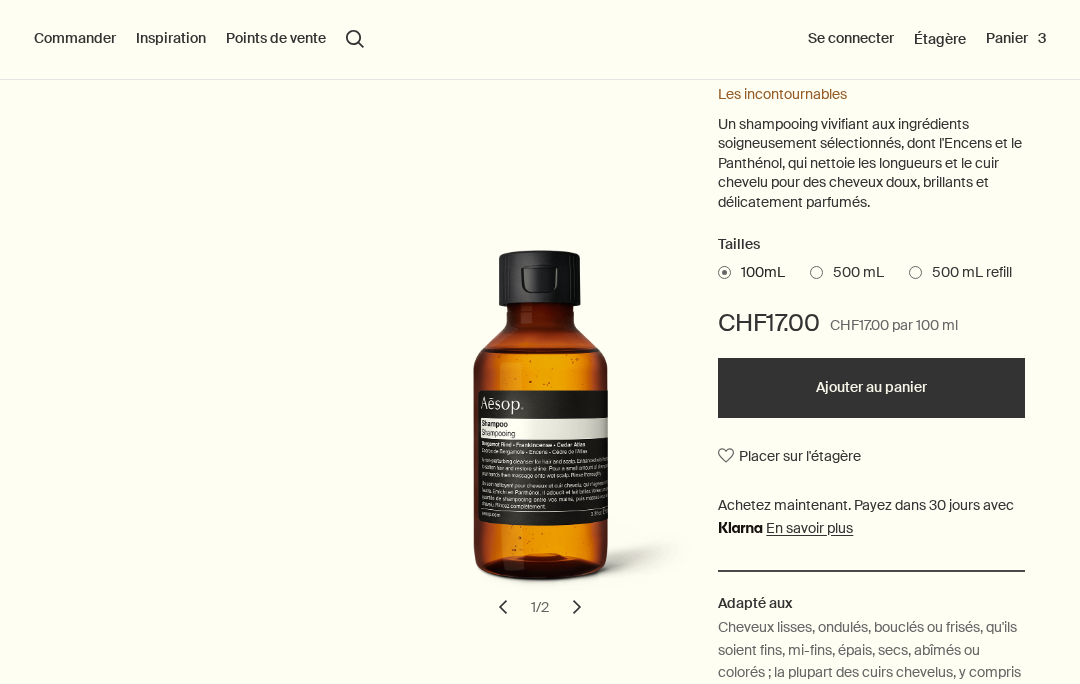 scroll, scrollTop: 192, scrollLeft: 0, axis: vertical 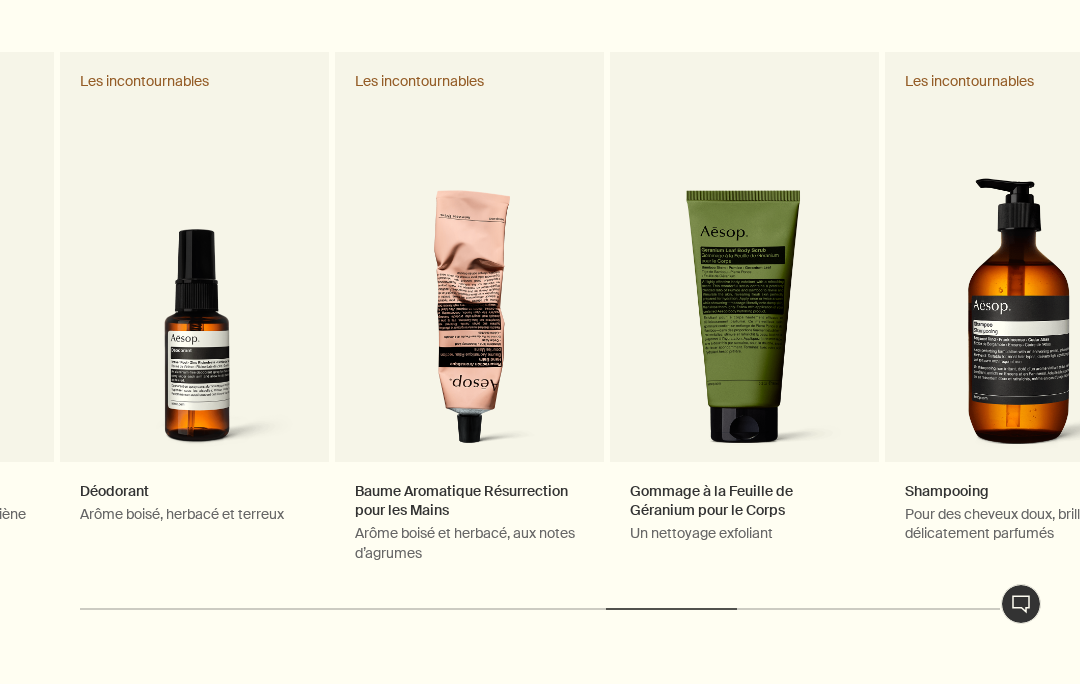 click on "Baume Aromatique Résurrection pour les Mains Arôme boisé et herbacé, aux notes d’agrumes Les incontournables" at bounding box center [469, 318] 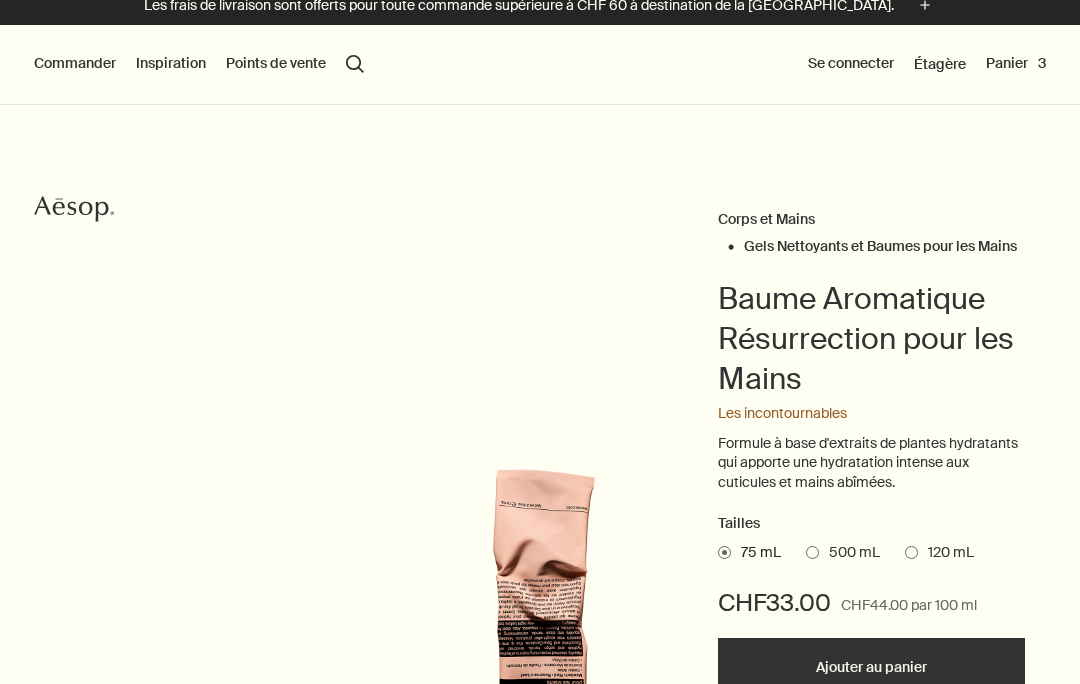 scroll, scrollTop: 0, scrollLeft: 0, axis: both 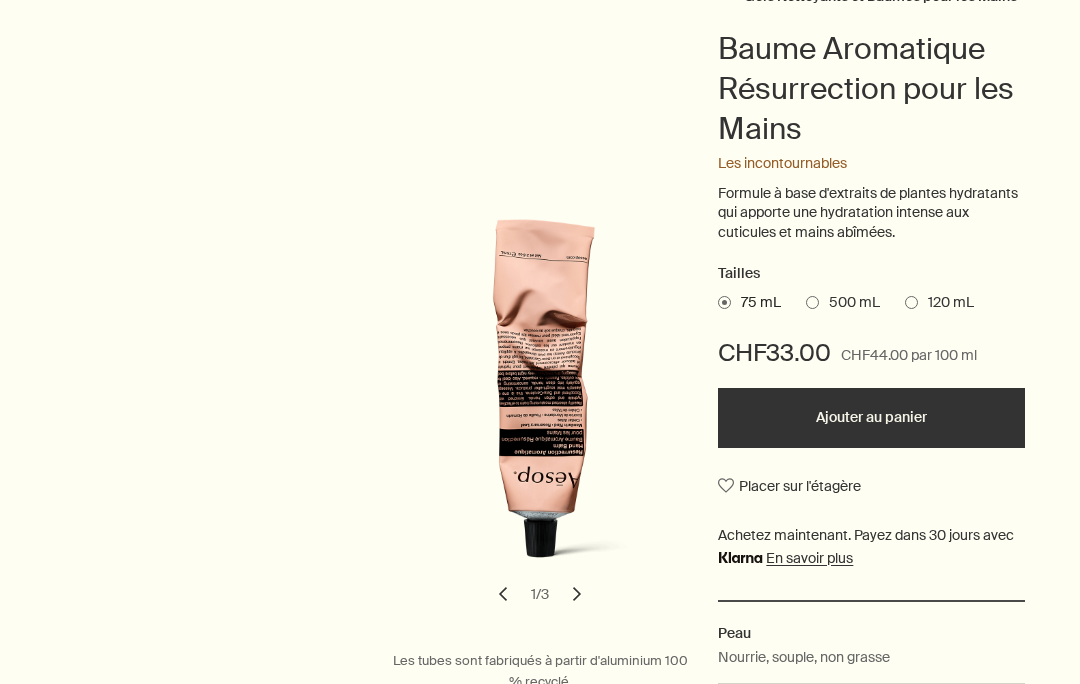 click at bounding box center [911, 303] 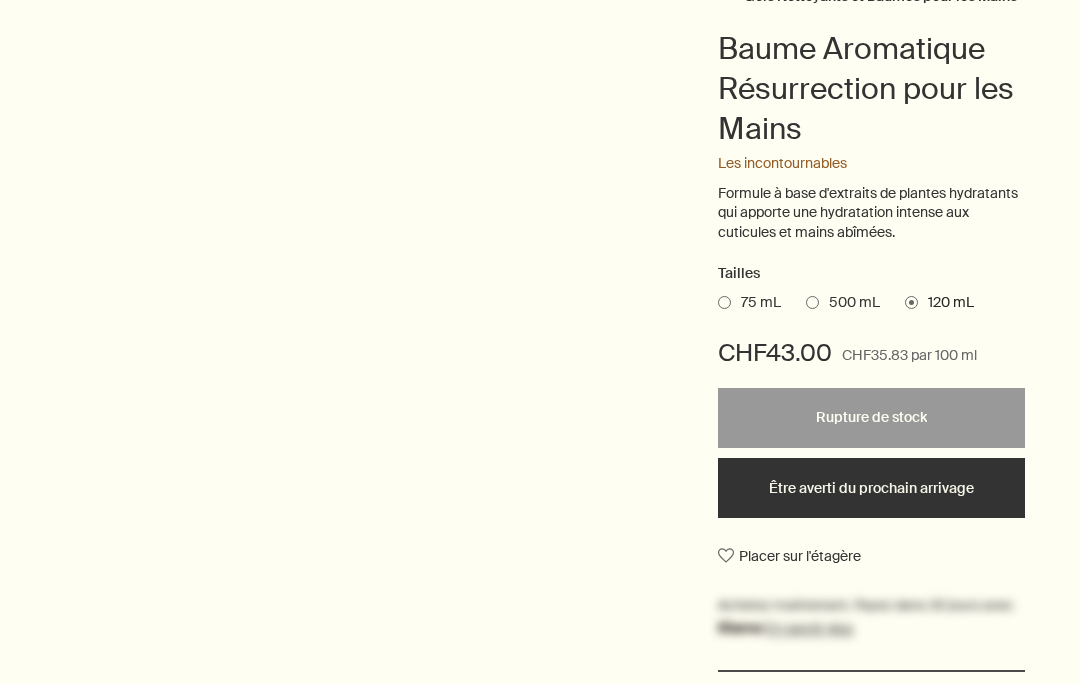 scroll, scrollTop: 268, scrollLeft: 0, axis: vertical 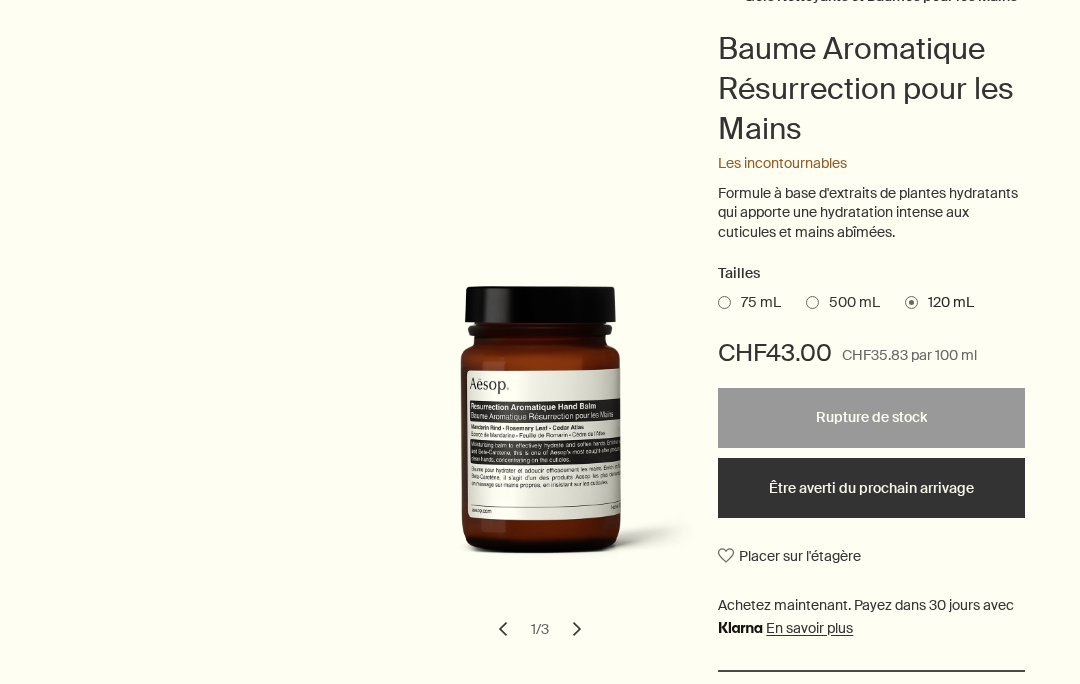 click on "Corps et Mains Gels Nettoyants et Baumes pour les Mains Baume Aromatique Résurrection pour les Mains Les incontournables Formule à base d'extraits de plantes hydratants qui apporte une hydratation intense aux cuticules et mains abîmées. Tailles 75 mL 500 mL 120 mL CHF43.00 CHF35.83   par   100   ml   Rupture de stock Rupture de stock Être averti du prochain arrivage Placer sur l'étagère Peau Nourrie, souple, non grasse Arôme Hespéridé, boisé, herbacé Ingrédients clés plusAndCloseWithCircle Écorce de Mandarine, Feuille de Romarin, Cèdre de l’Atlas chevron chevron 1  /  3" at bounding box center [540, 448] 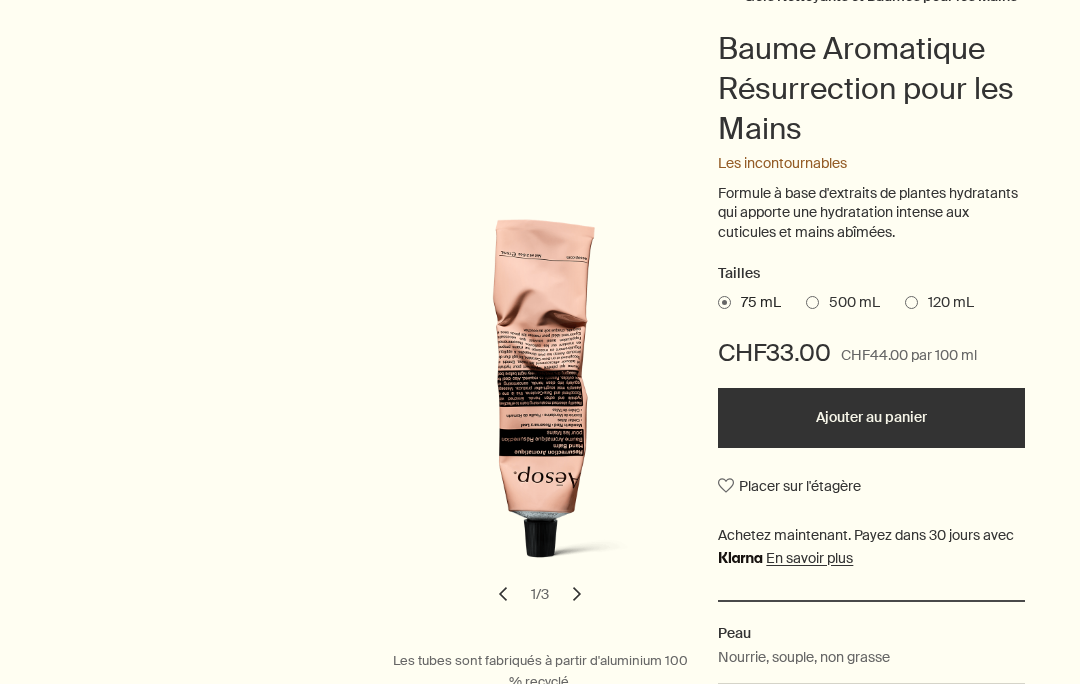 click on "500 mL" at bounding box center [849, 303] 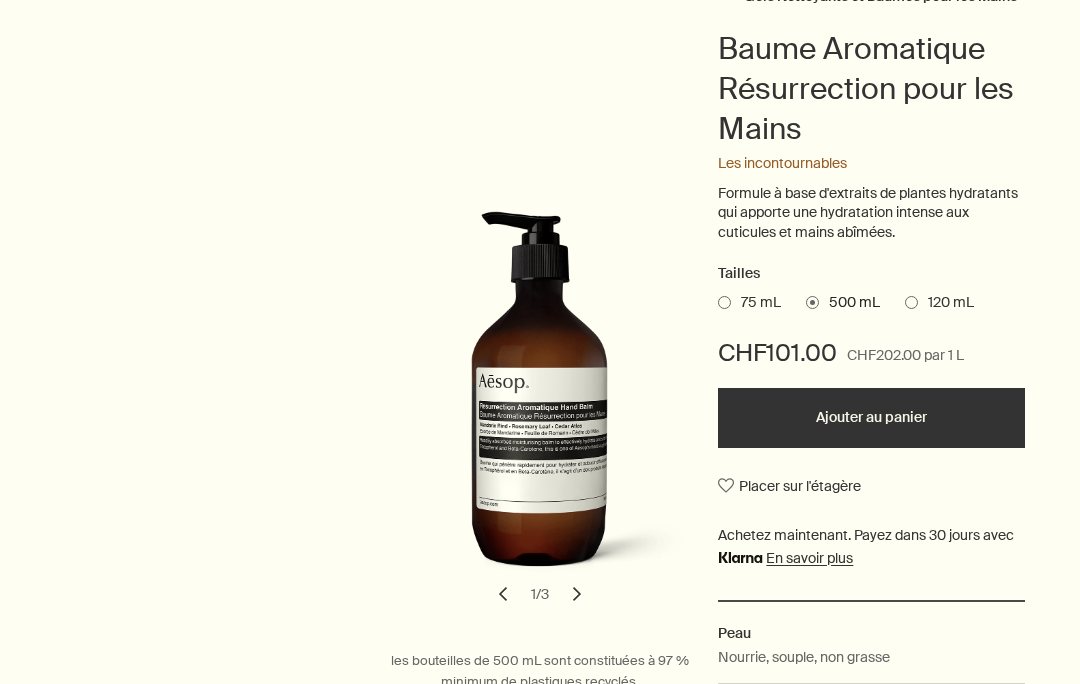 click at bounding box center [911, 302] 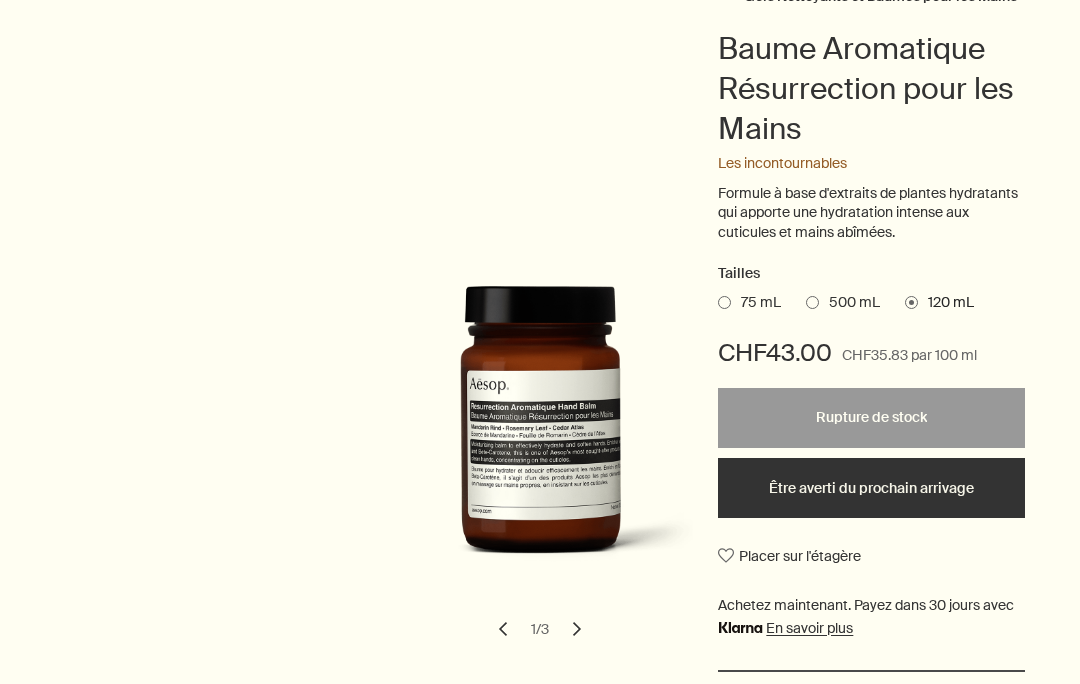 click on "500 mL" at bounding box center [843, 303] 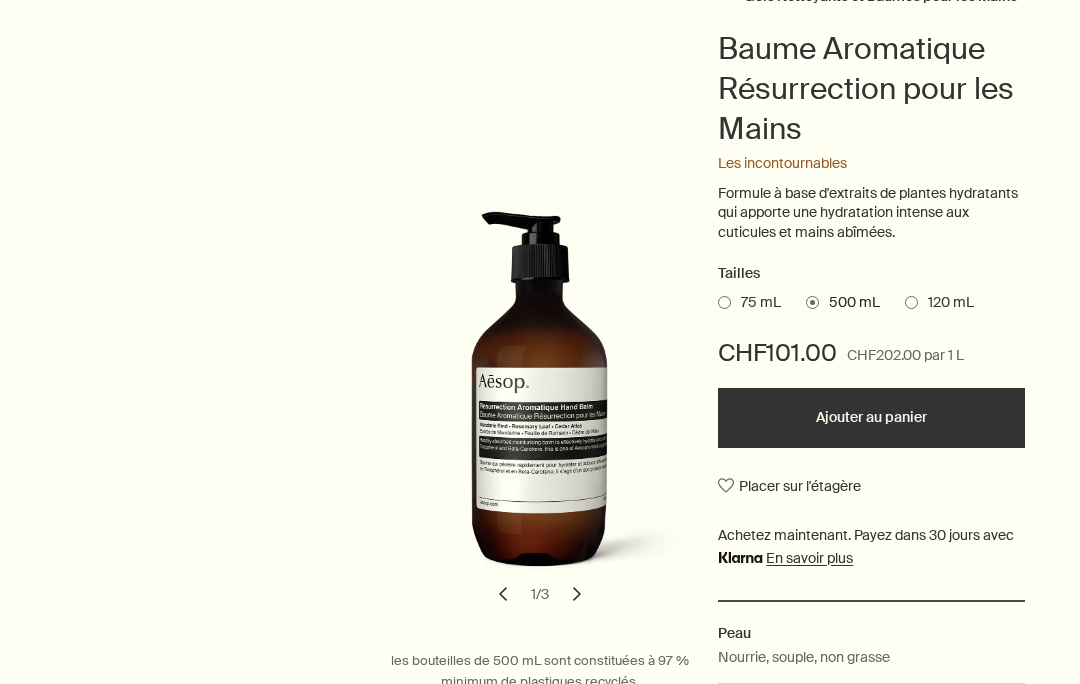 click at bounding box center [911, 302] 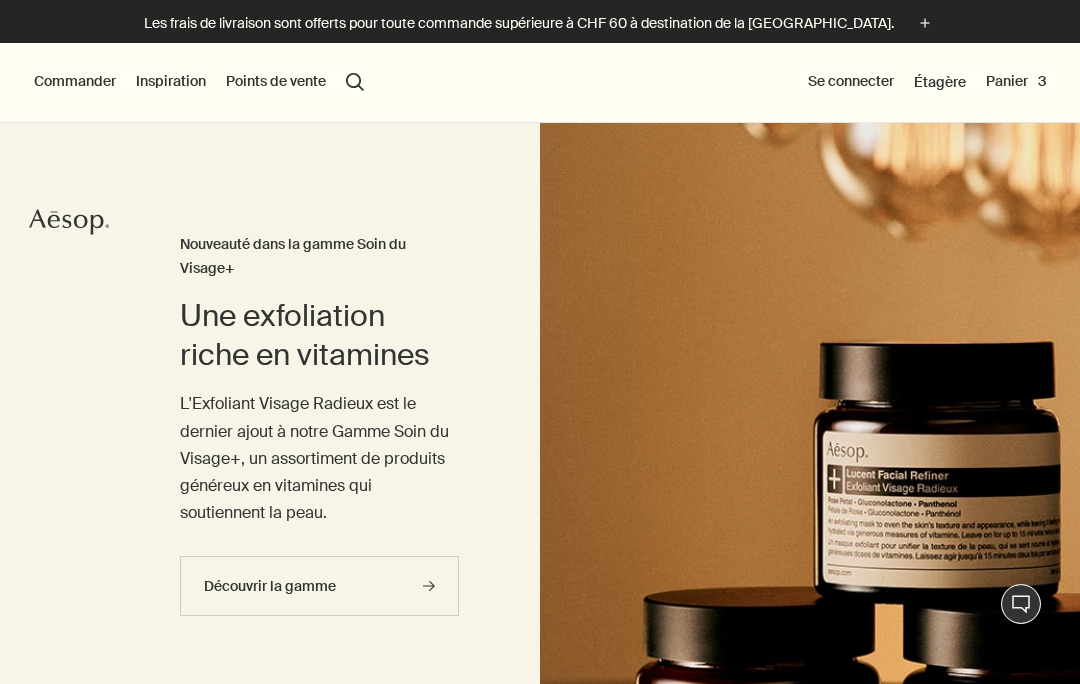scroll, scrollTop: 1192, scrollLeft: 0, axis: vertical 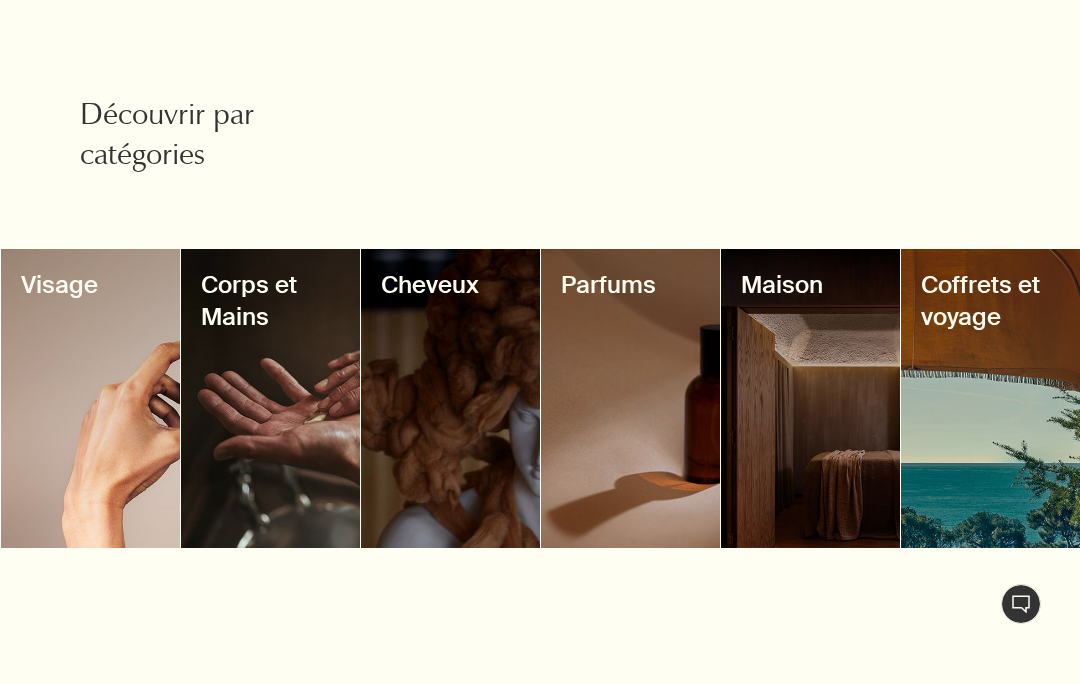 click at bounding box center [270, 398] 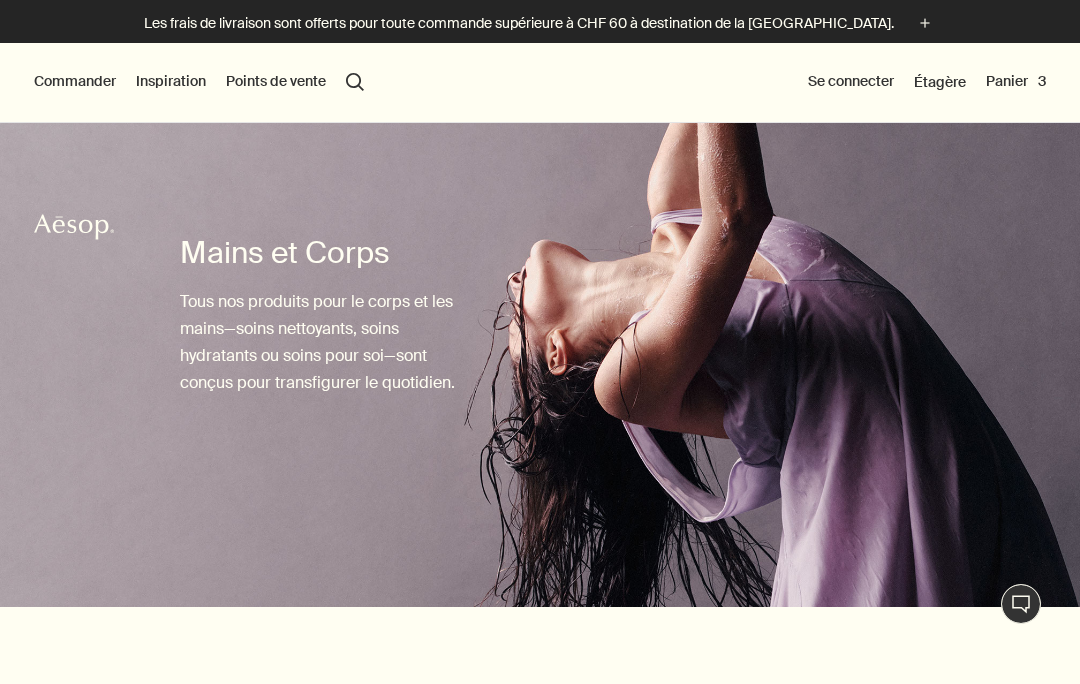 scroll, scrollTop: 0, scrollLeft: 0, axis: both 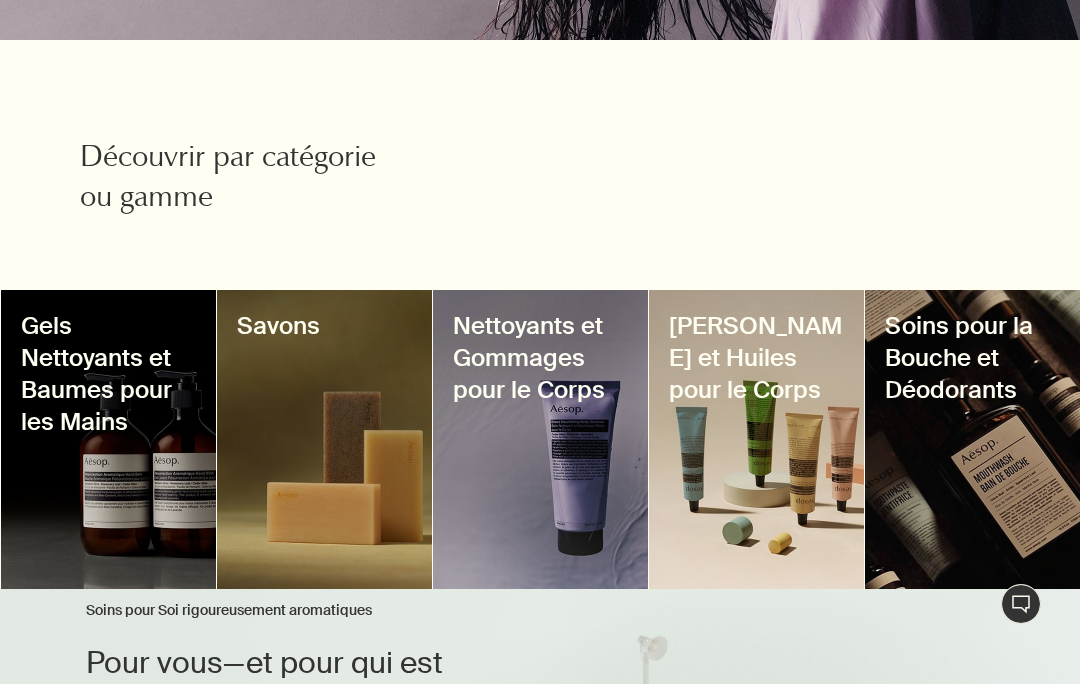 click on "Gels Nettoyants et Baumes pour les Mains" at bounding box center [108, 374] 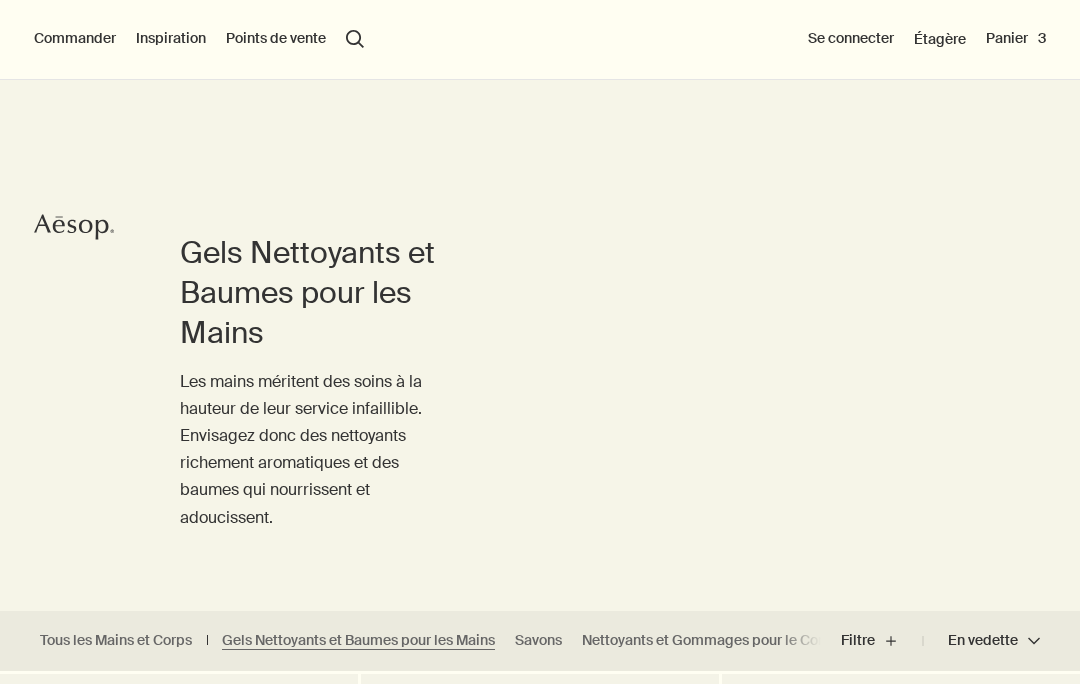 scroll, scrollTop: 254, scrollLeft: 0, axis: vertical 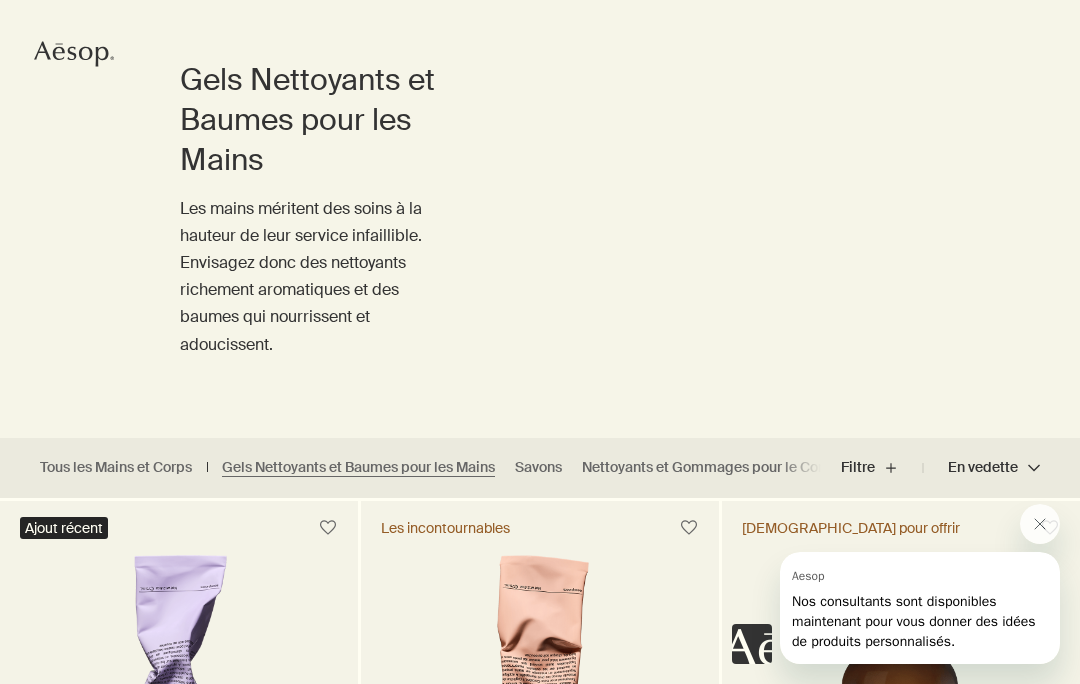 click on "Savons" at bounding box center [538, 467] 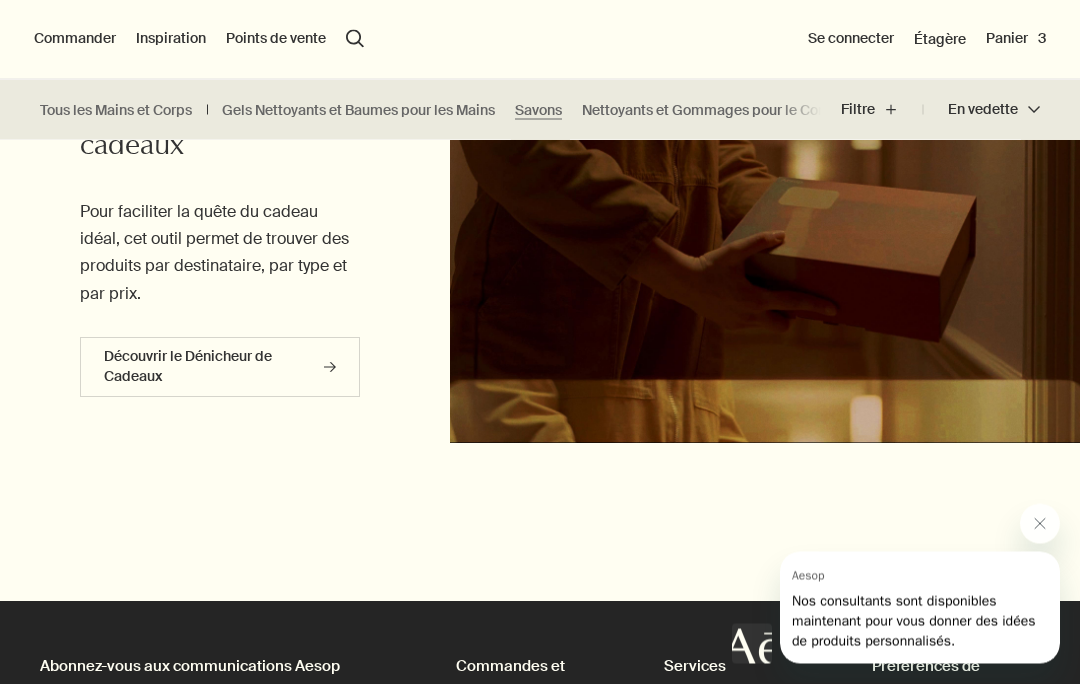 scroll, scrollTop: 1977, scrollLeft: 0, axis: vertical 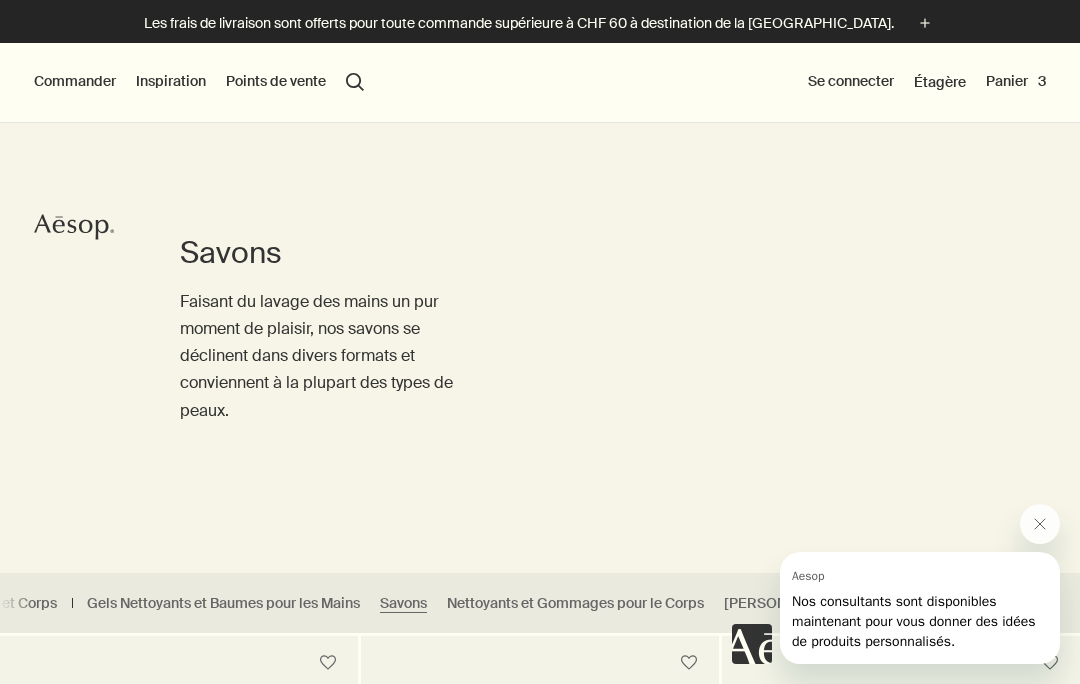 click on "Commander" at bounding box center (75, 82) 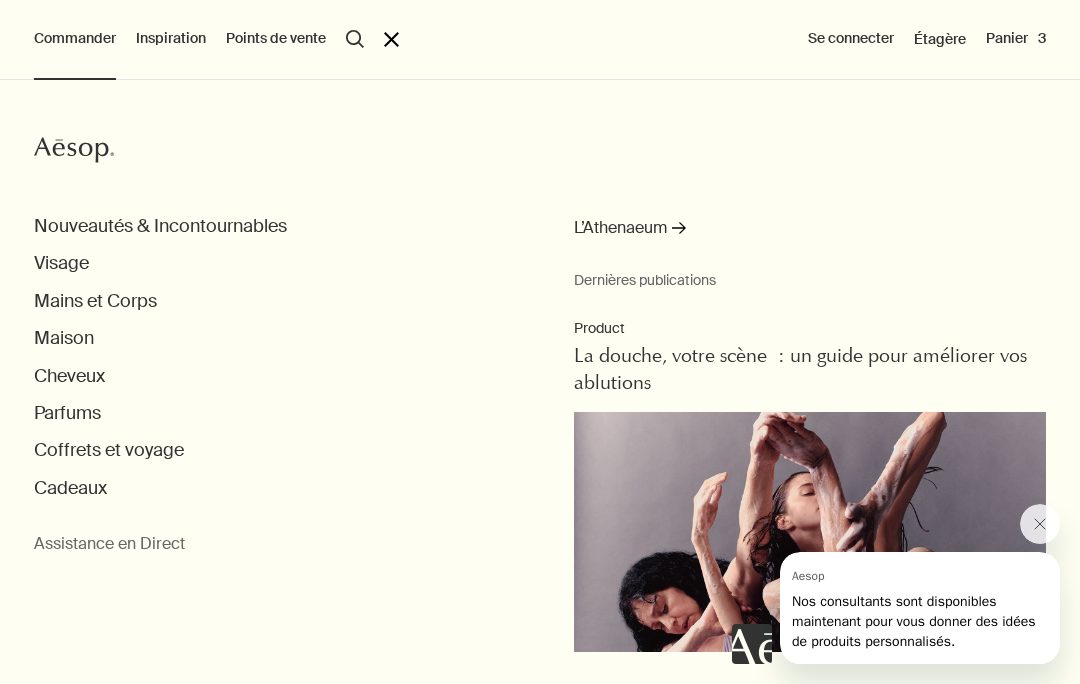 click on "Mains et Corps" at bounding box center (95, 301) 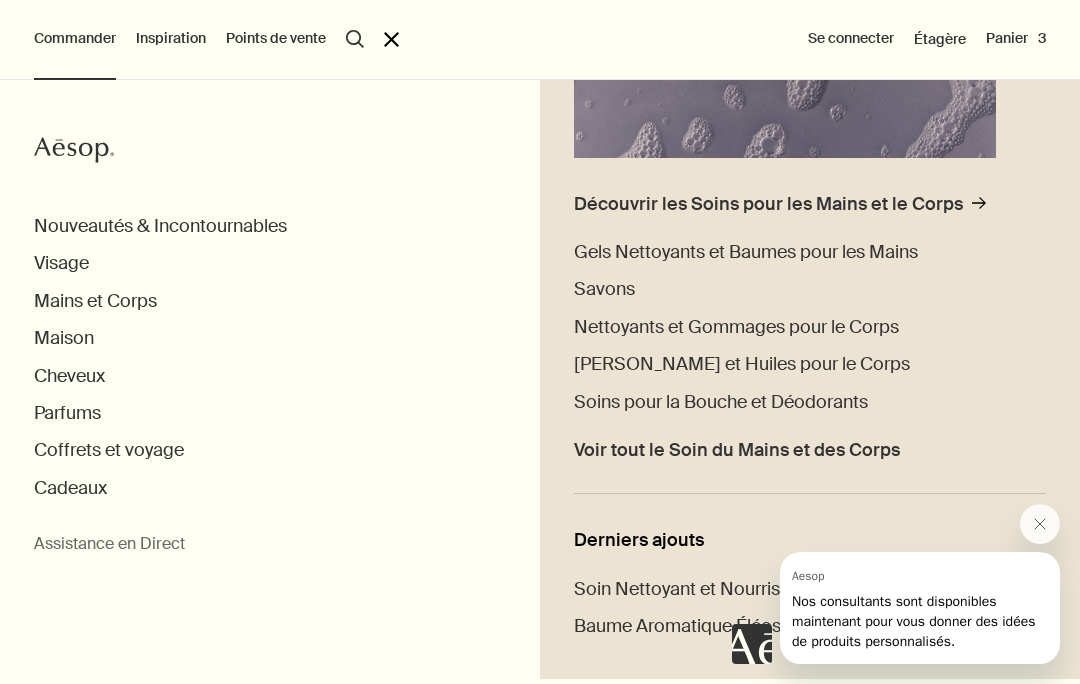 scroll, scrollTop: 417, scrollLeft: 0, axis: vertical 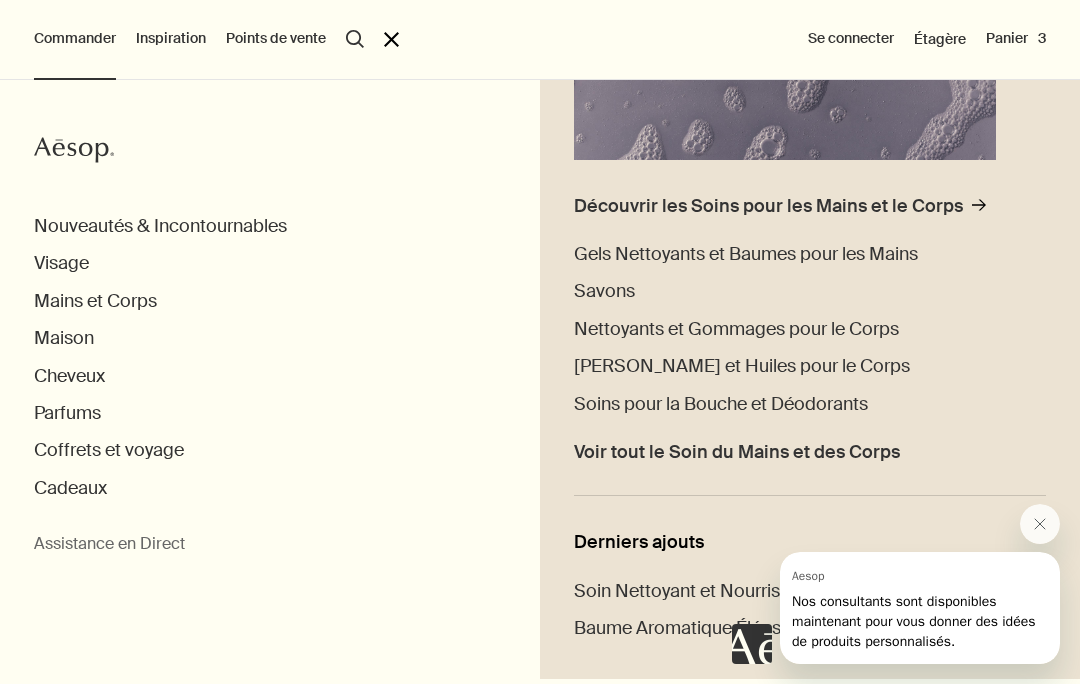 click 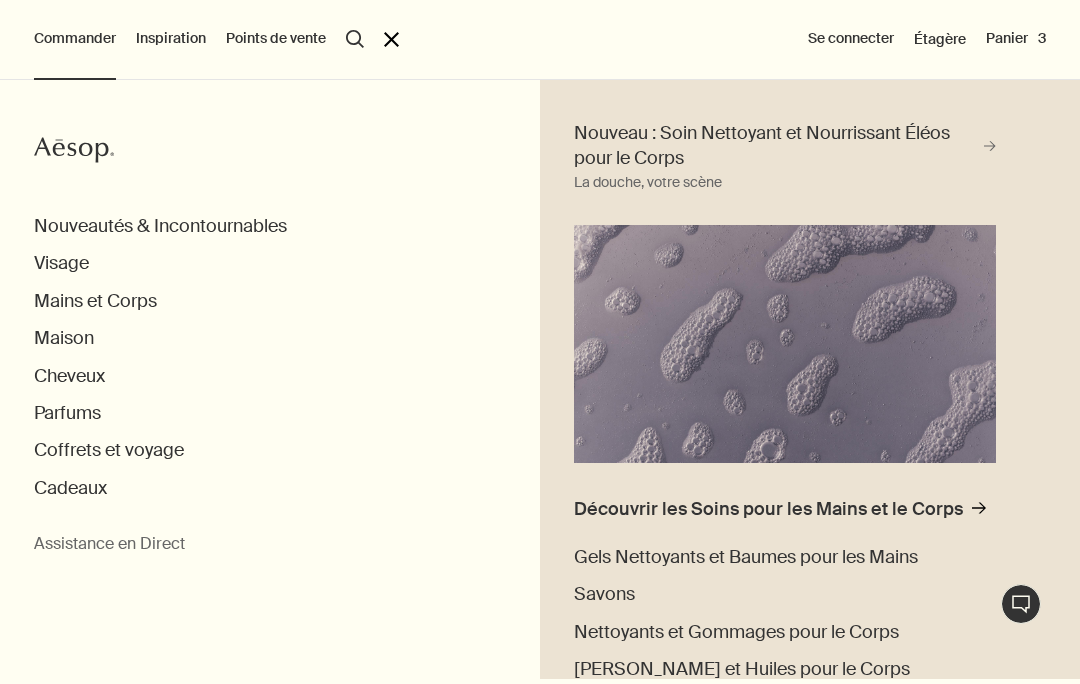 scroll, scrollTop: 107, scrollLeft: 0, axis: vertical 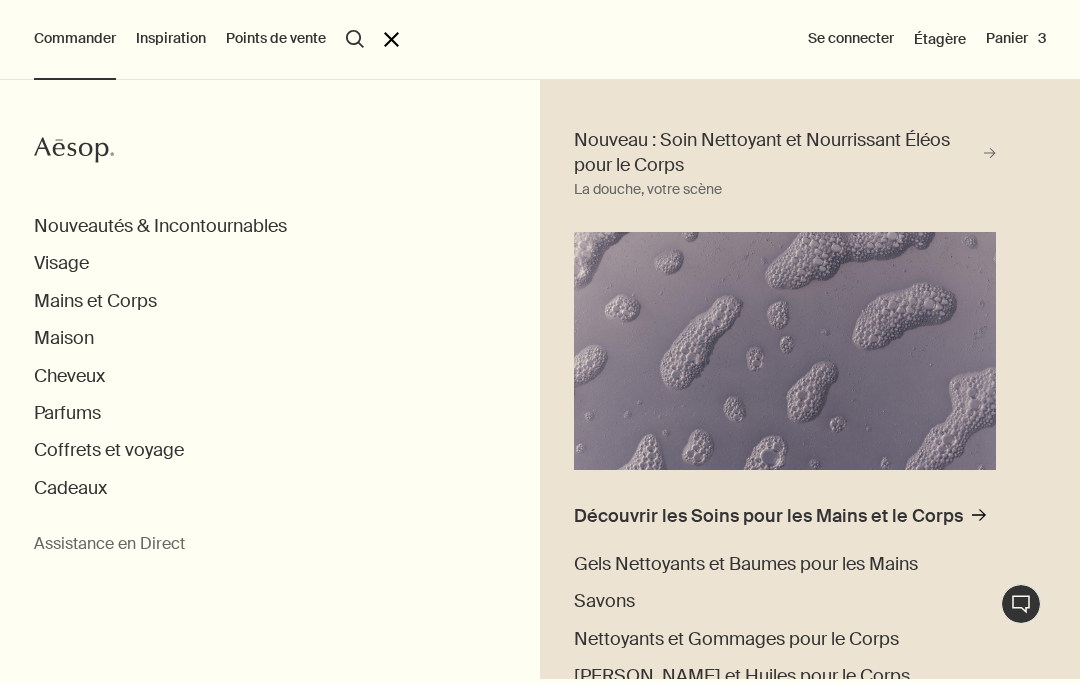 click on "rightArrow" 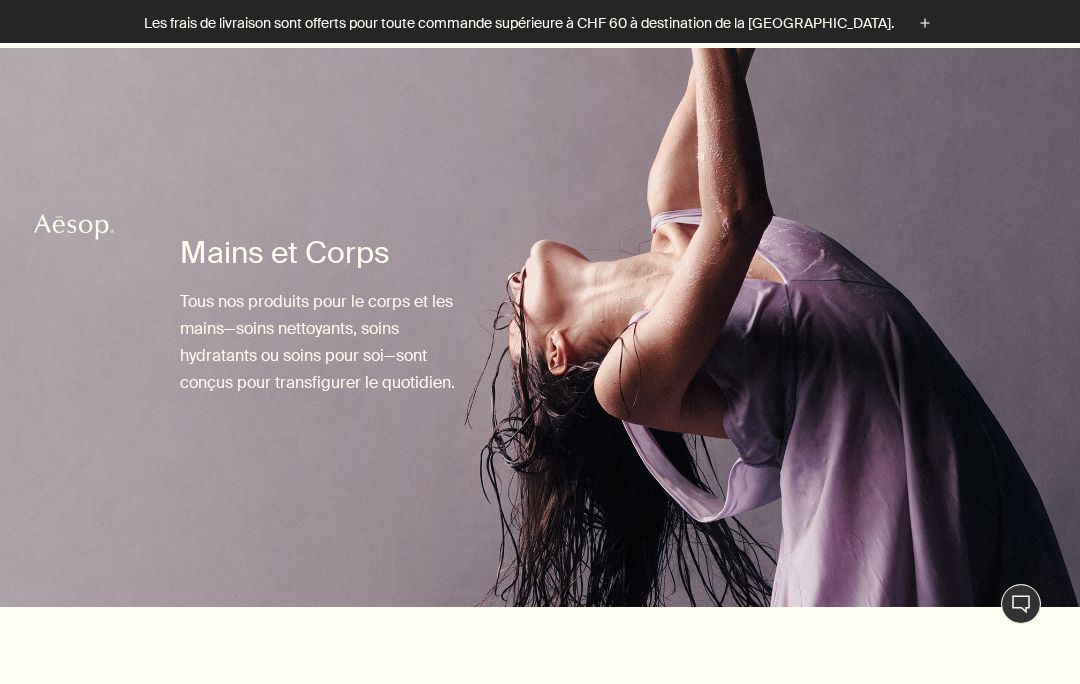scroll, scrollTop: 527, scrollLeft: 0, axis: vertical 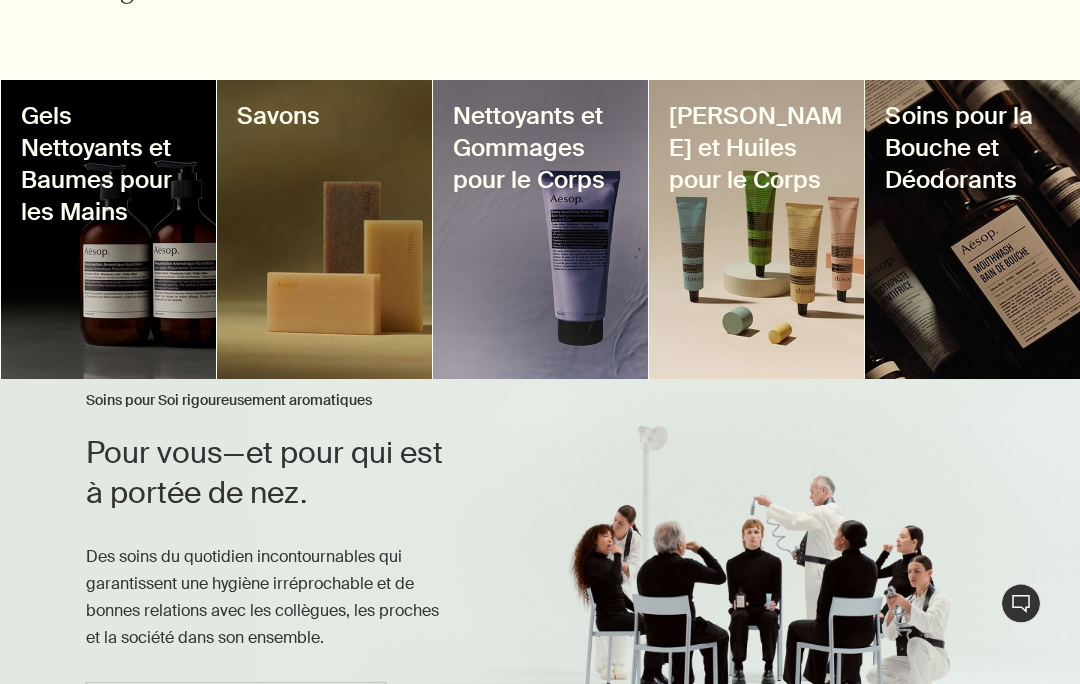 click at bounding box center (108, 230) 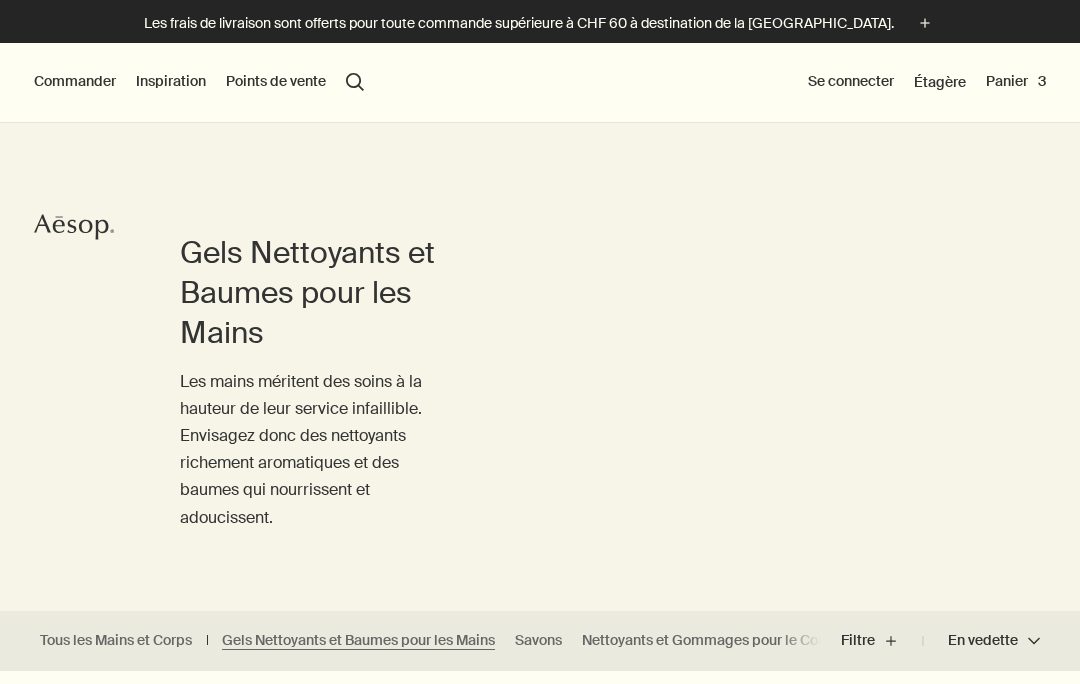 scroll, scrollTop: 0, scrollLeft: 0, axis: both 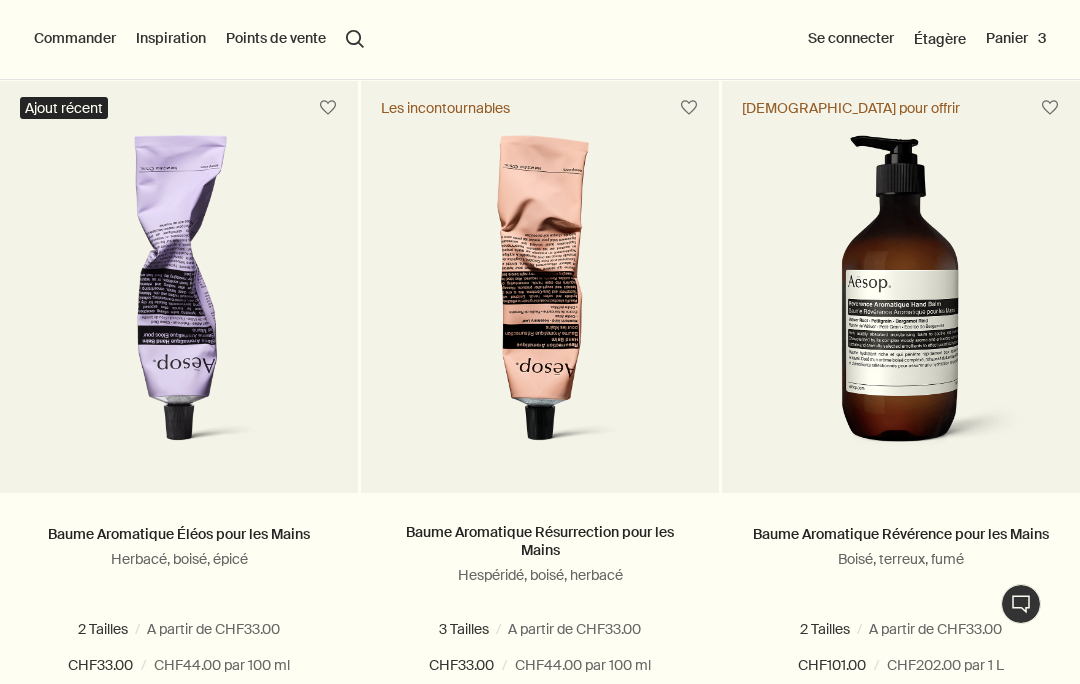 click on "75 mL 500 mL 120 mL" at bounding box center (540, 629) 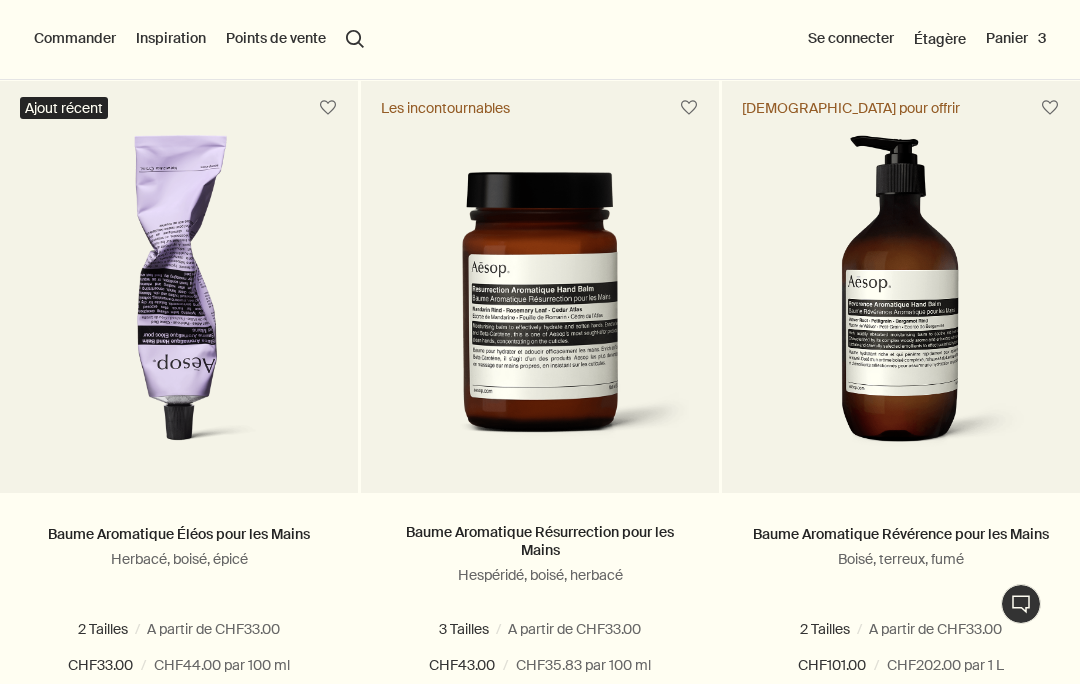 click on "500 mL" at bounding box center (537, 629) 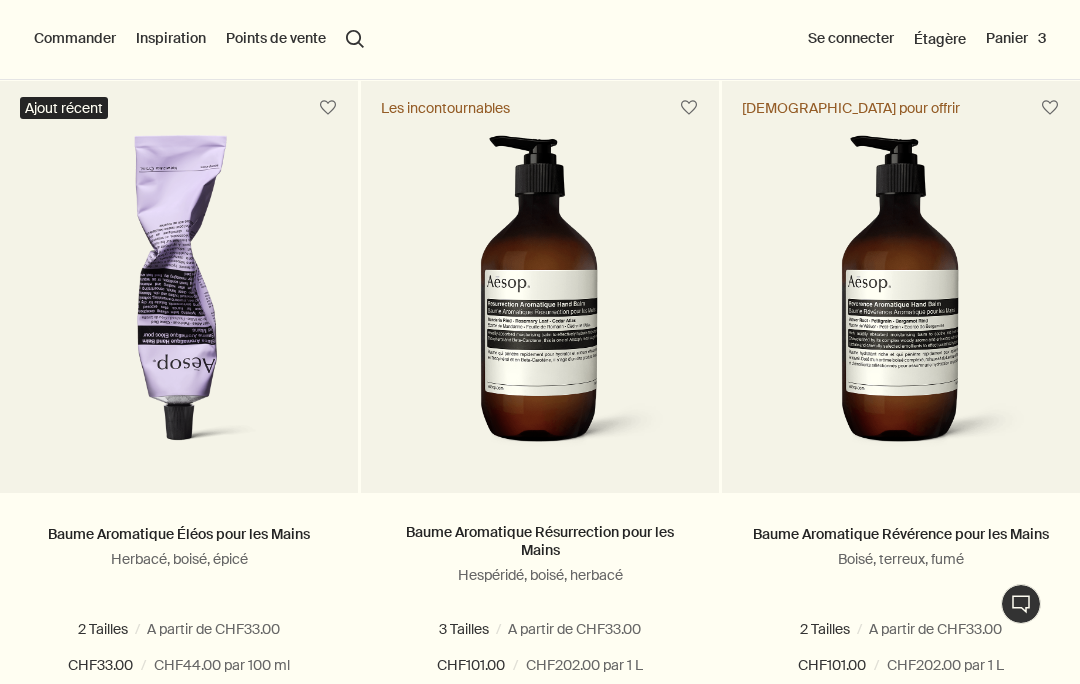 click at bounding box center [605, 629] 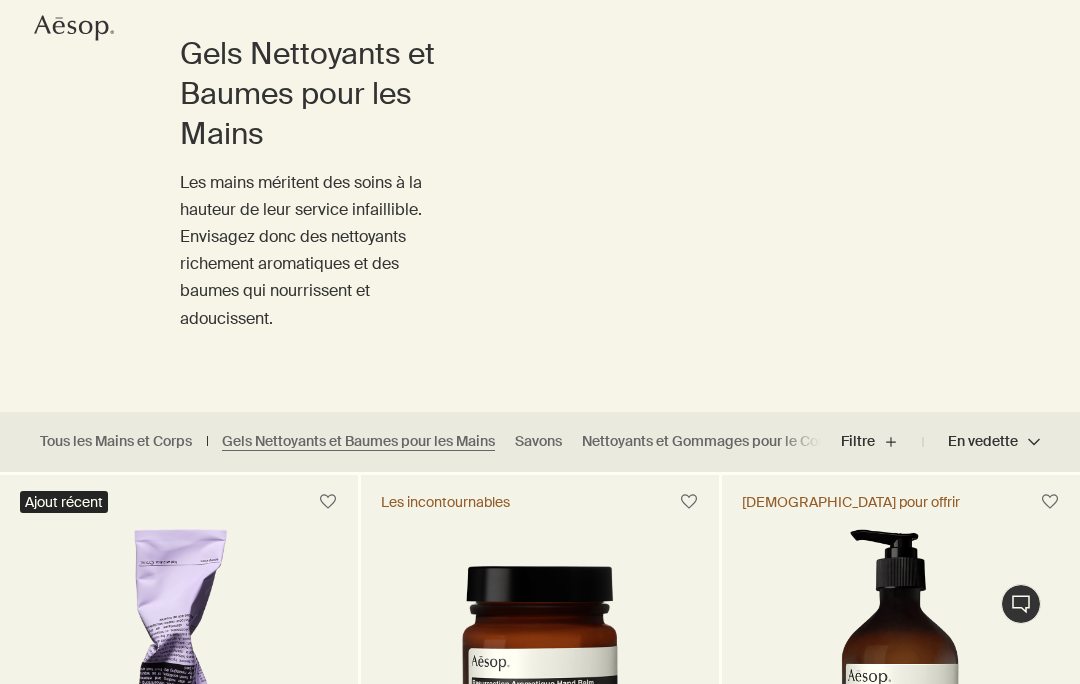 scroll, scrollTop: 0, scrollLeft: 0, axis: both 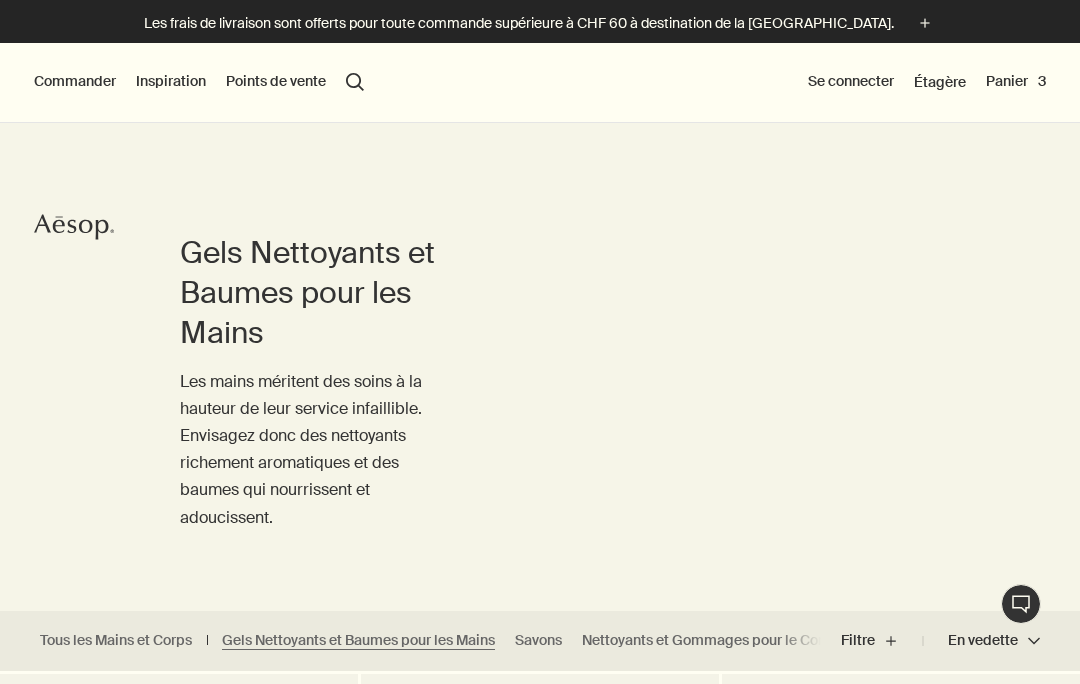 click on "Commander" at bounding box center [75, 82] 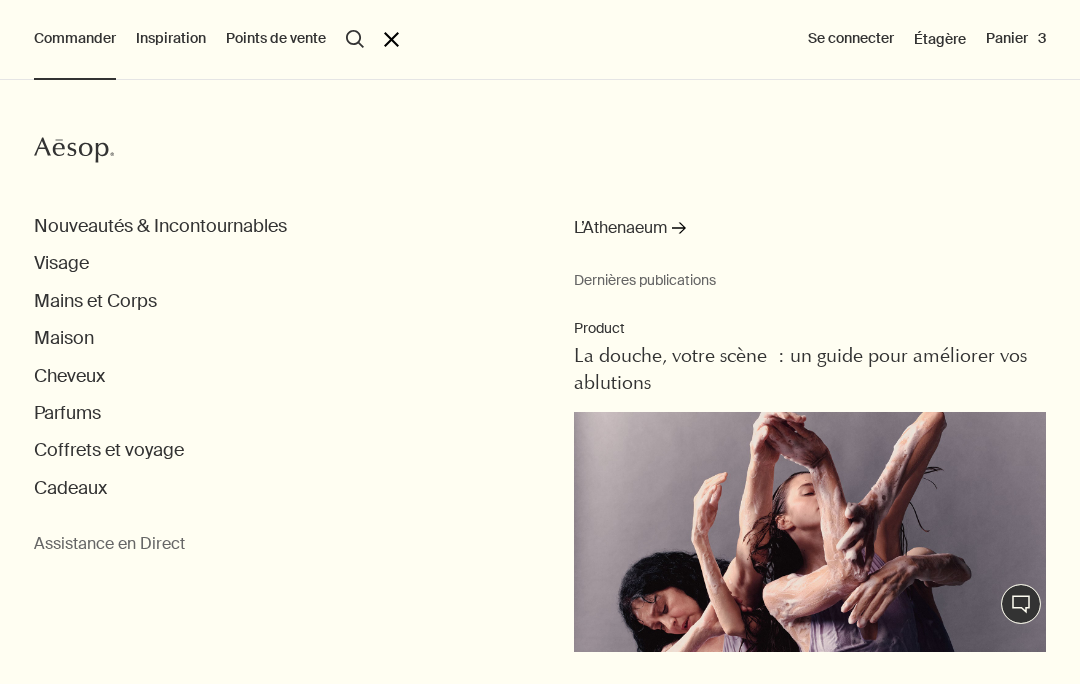 click on "Mains et Corps" at bounding box center [95, 301] 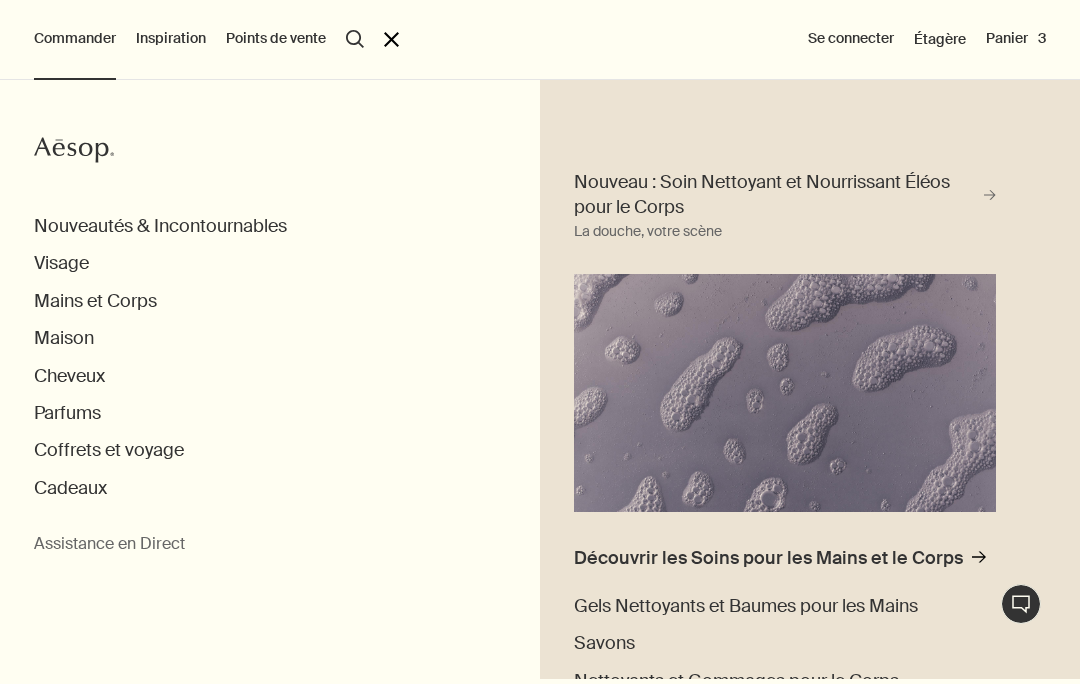 scroll, scrollTop: 66, scrollLeft: 0, axis: vertical 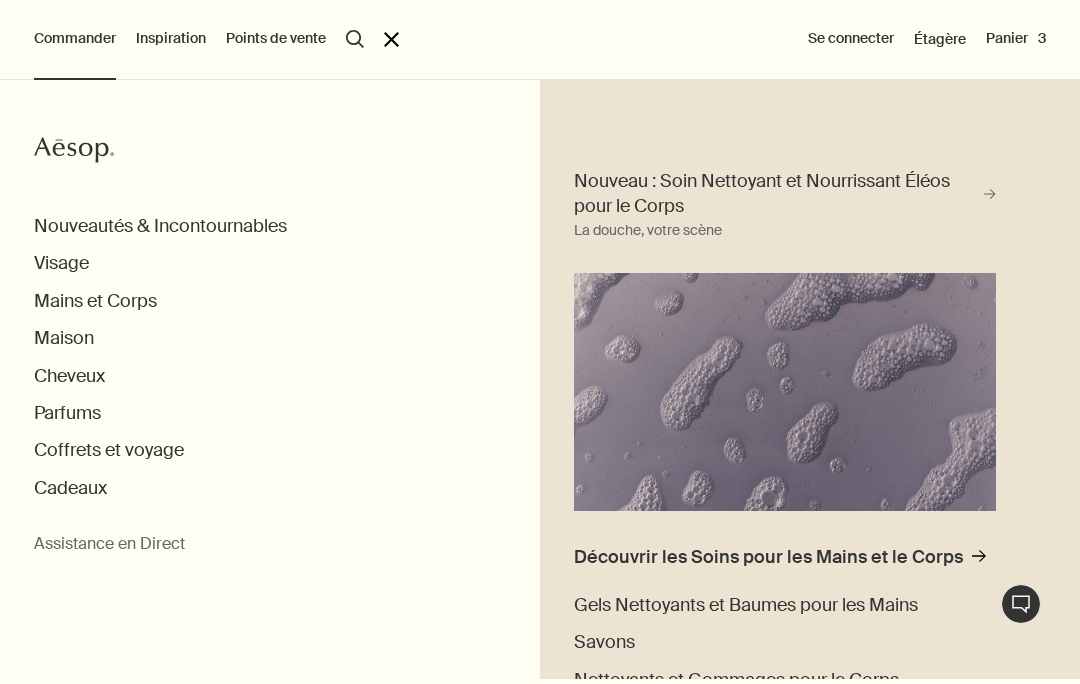click on "Nouveau : Soin Nettoyant et Nourrissant Éléos pour le Corps" at bounding box center (776, 194) 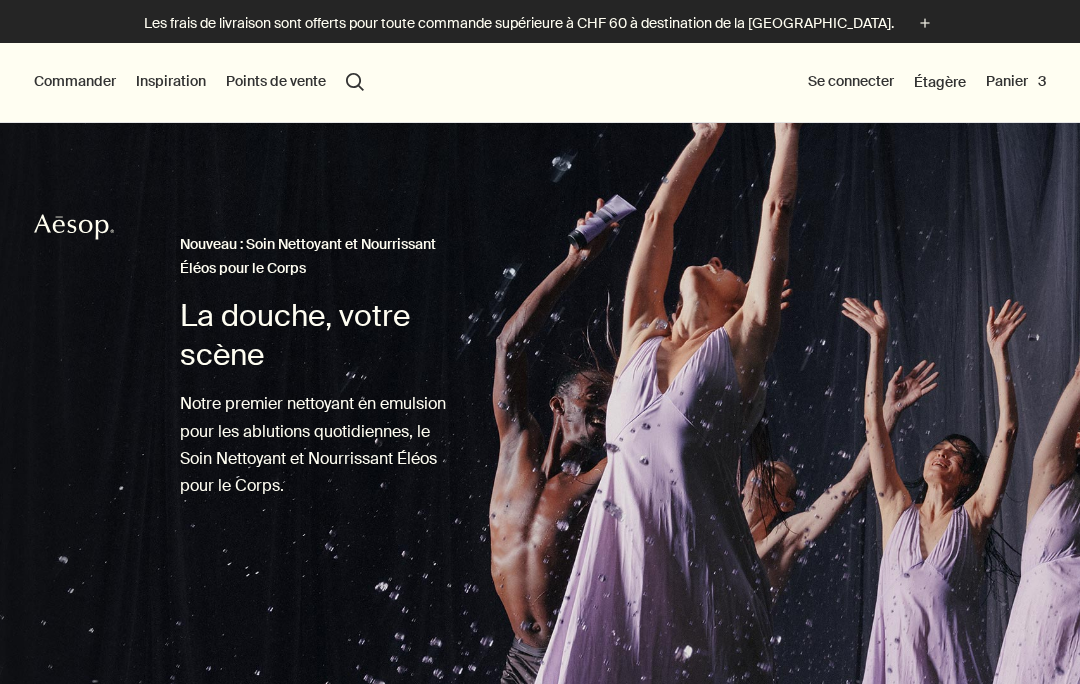 scroll, scrollTop: 193, scrollLeft: 0, axis: vertical 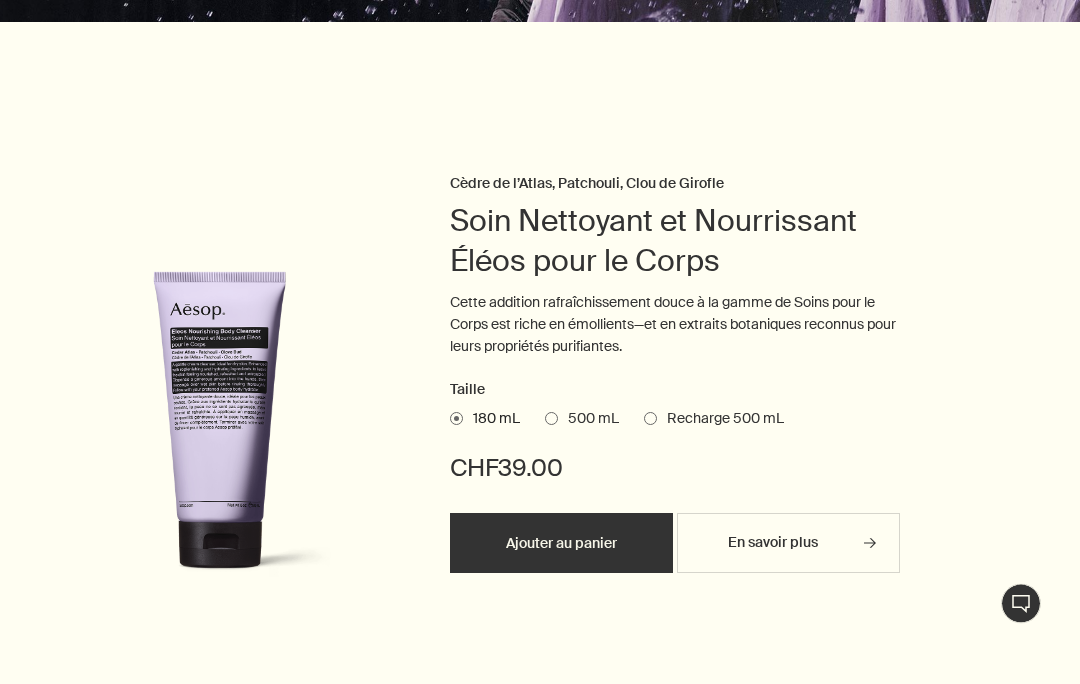 click on "500 mL" at bounding box center [582, 420] 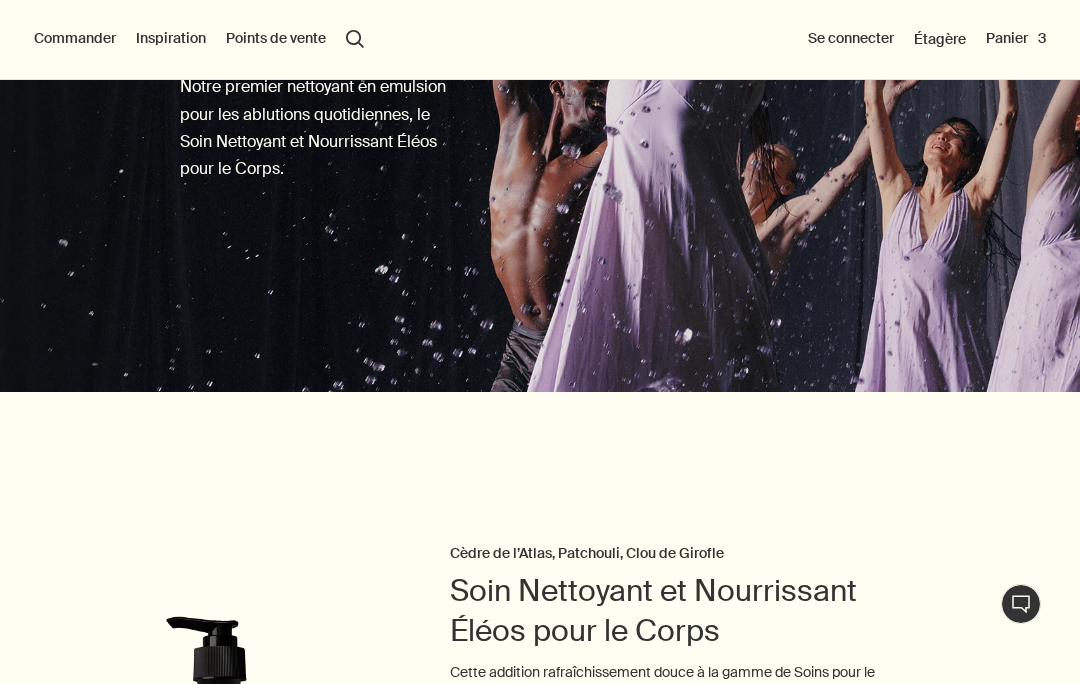 scroll, scrollTop: 307, scrollLeft: 0, axis: vertical 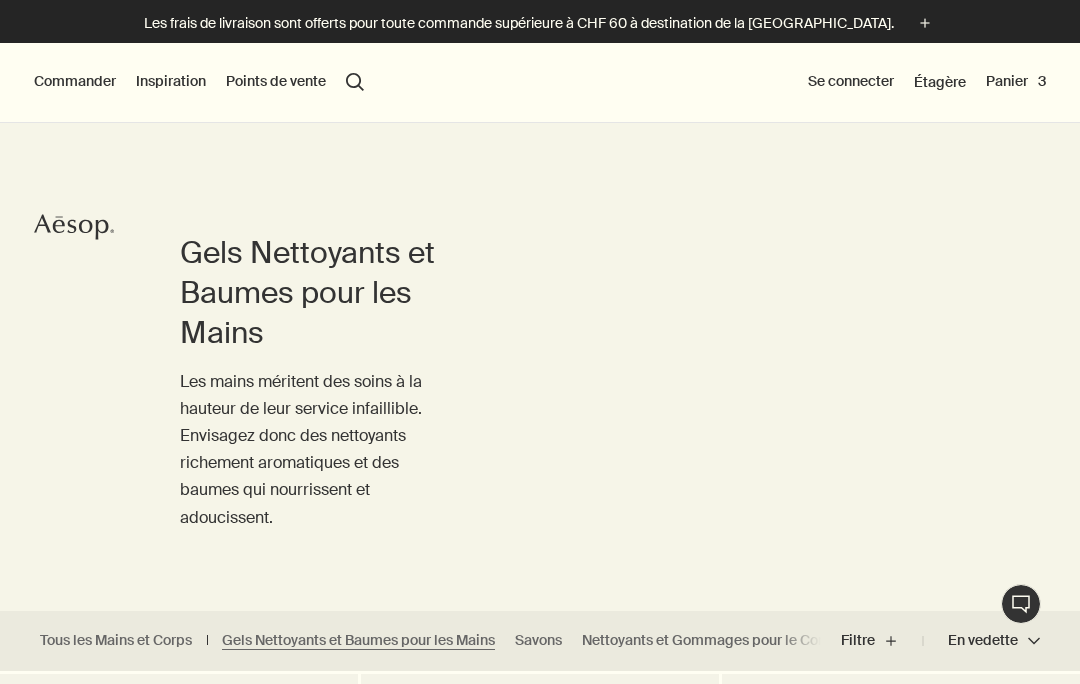 click on "Commander" at bounding box center [75, 82] 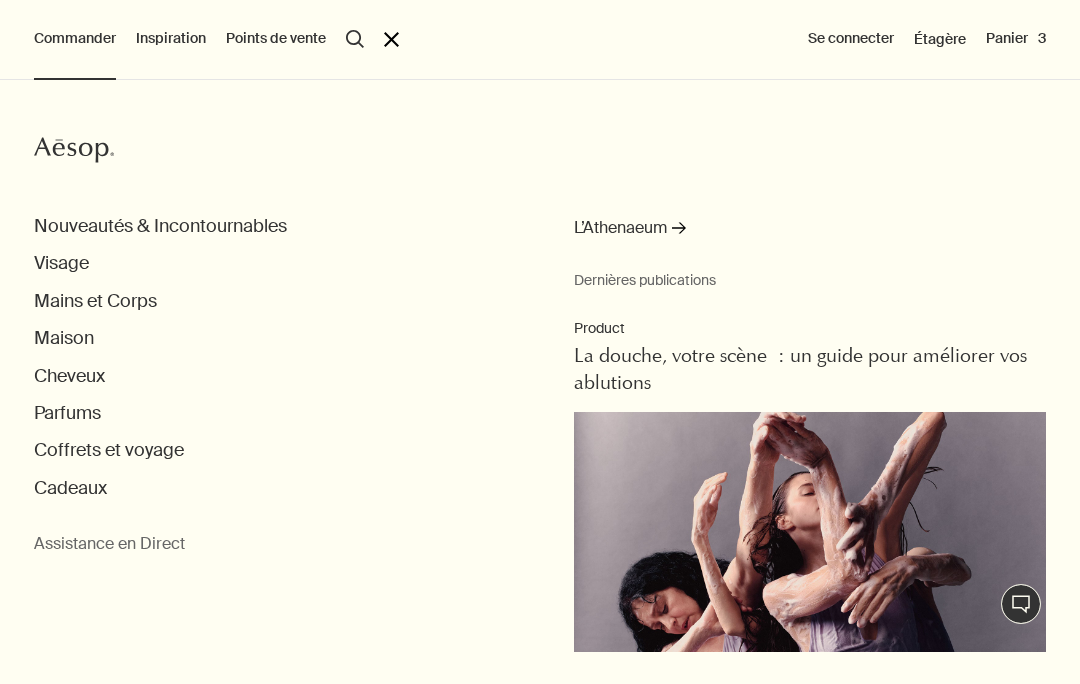 click on "Mains et Corps" at bounding box center [95, 301] 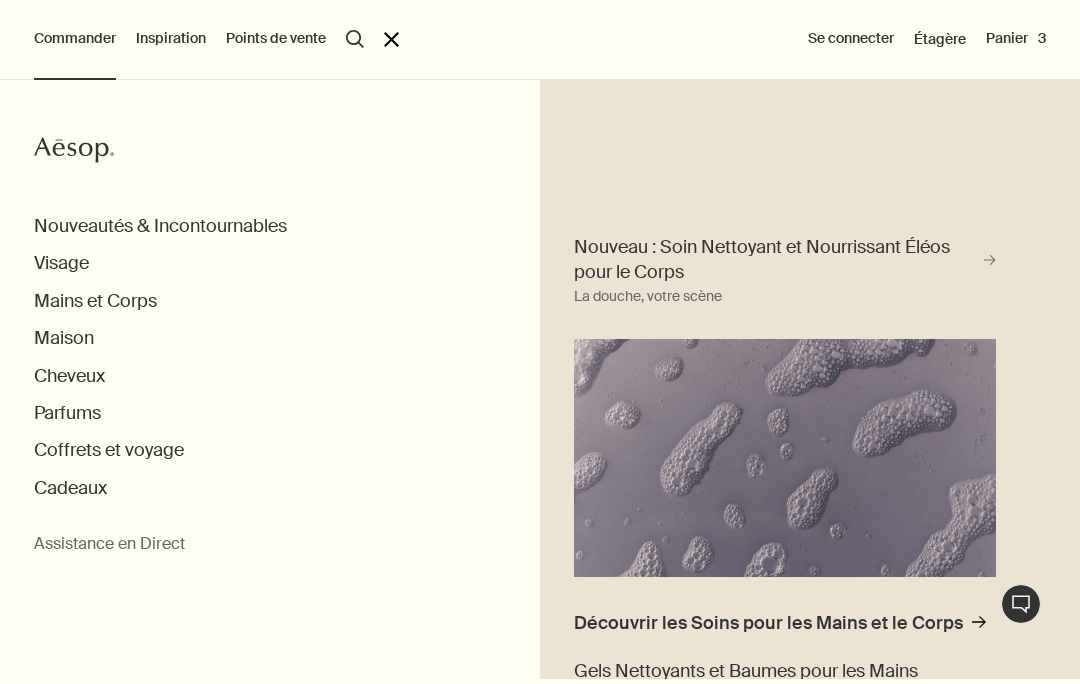 click on "Nouveau : Soin Nettoyant et Nourrissant Éléos pour le Corps" at bounding box center [776, 260] 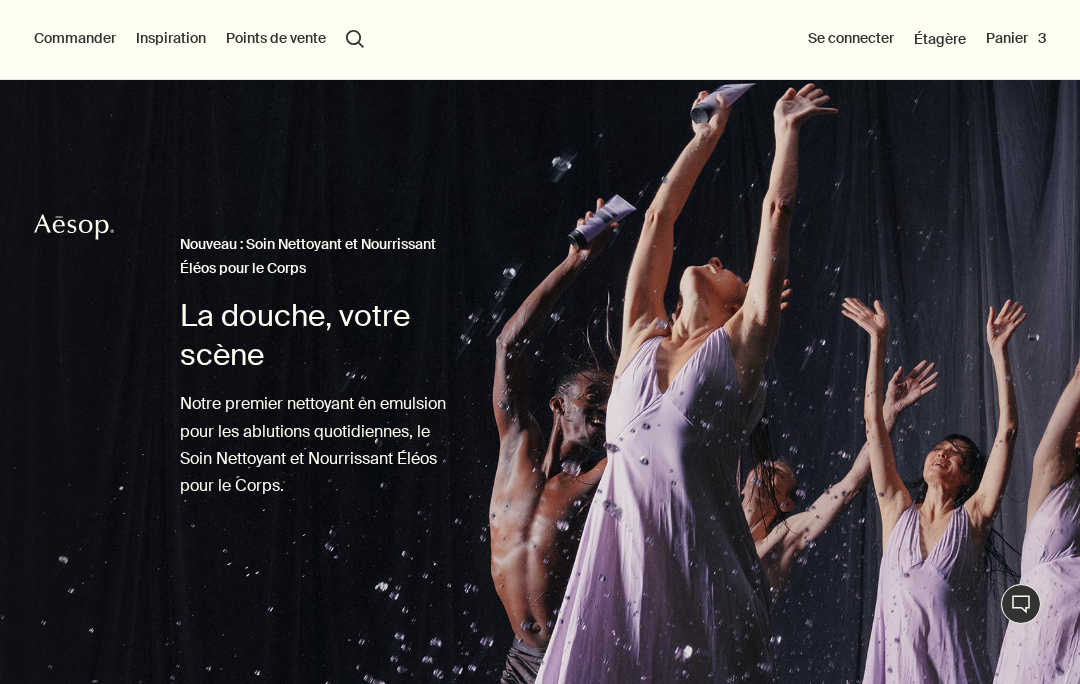 scroll, scrollTop: 308, scrollLeft: 0, axis: vertical 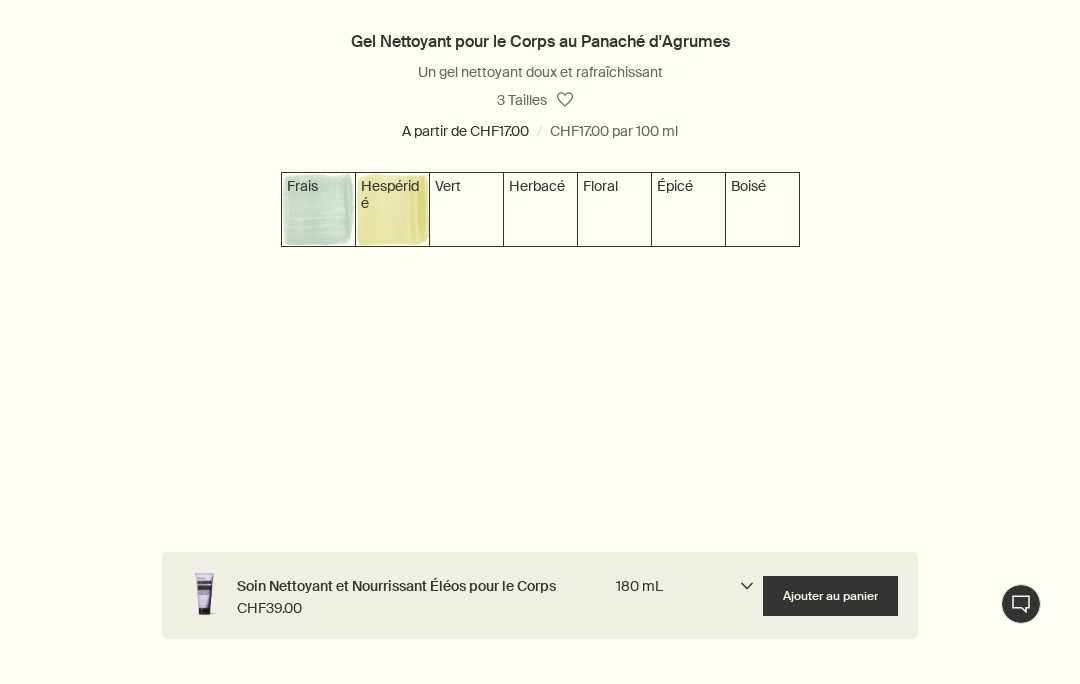 click at bounding box center [691, -107] 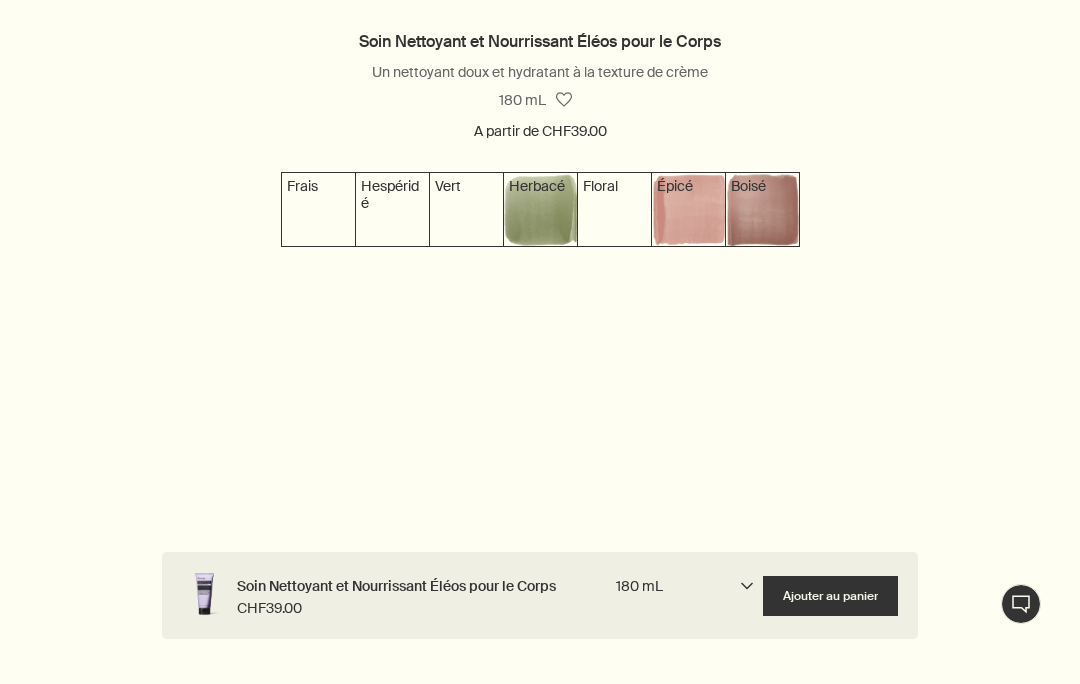scroll, scrollTop: 0, scrollLeft: 279, axis: horizontal 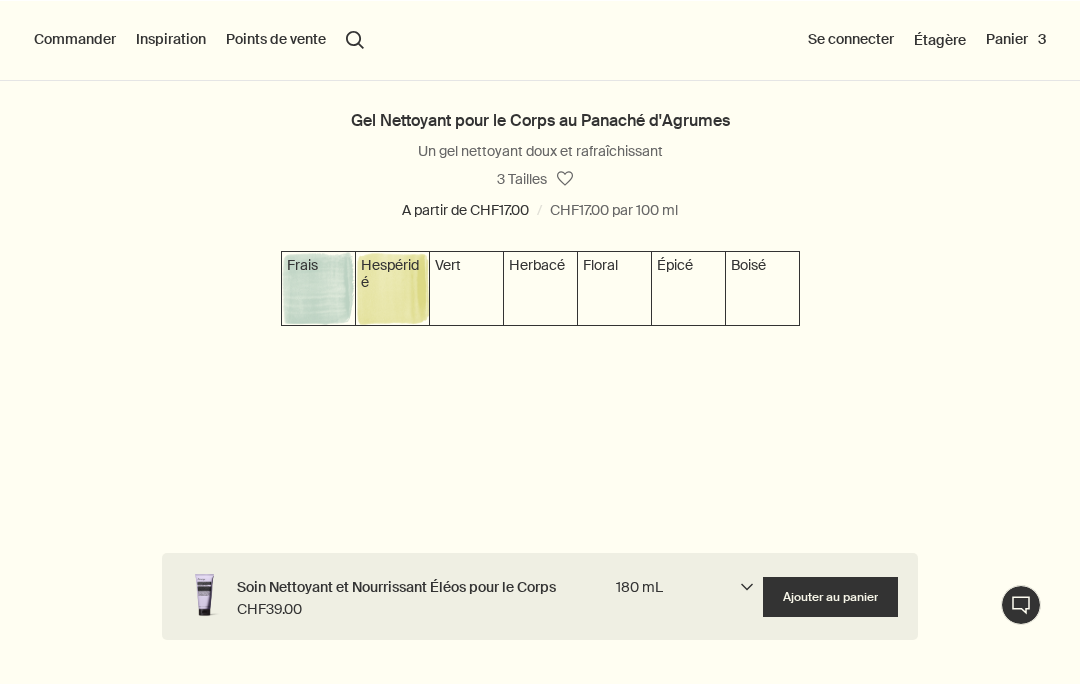 click on "3 Tailles" at bounding box center (540, 180) 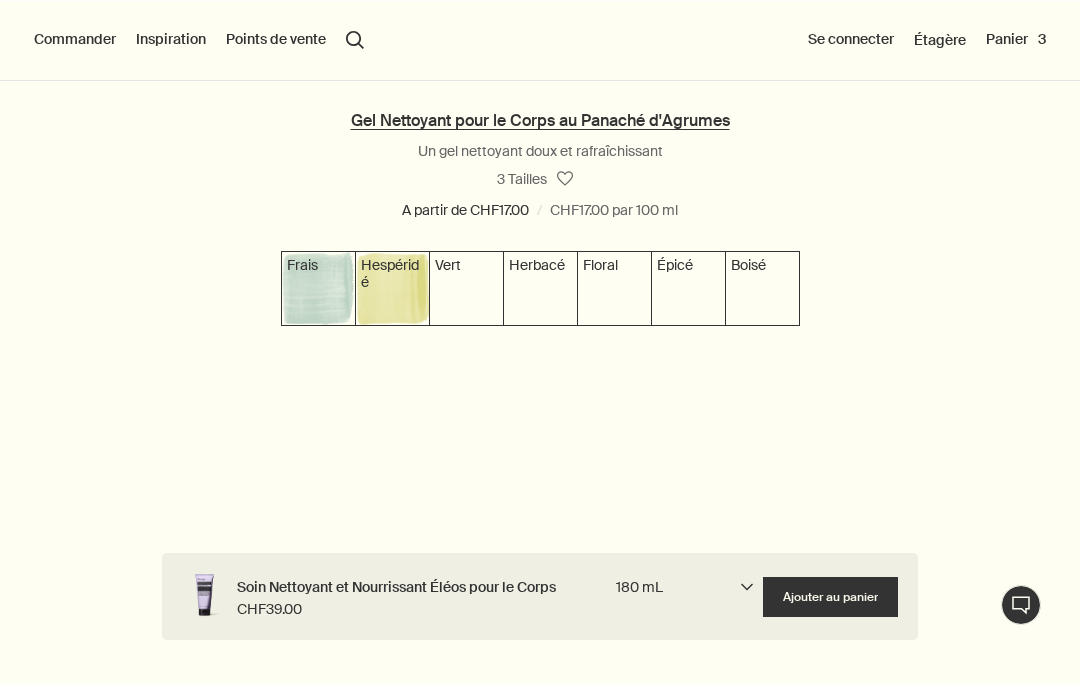 click on "Gel Nettoyant pour le Corps au Panaché d'Agrumes" at bounding box center (540, 119) 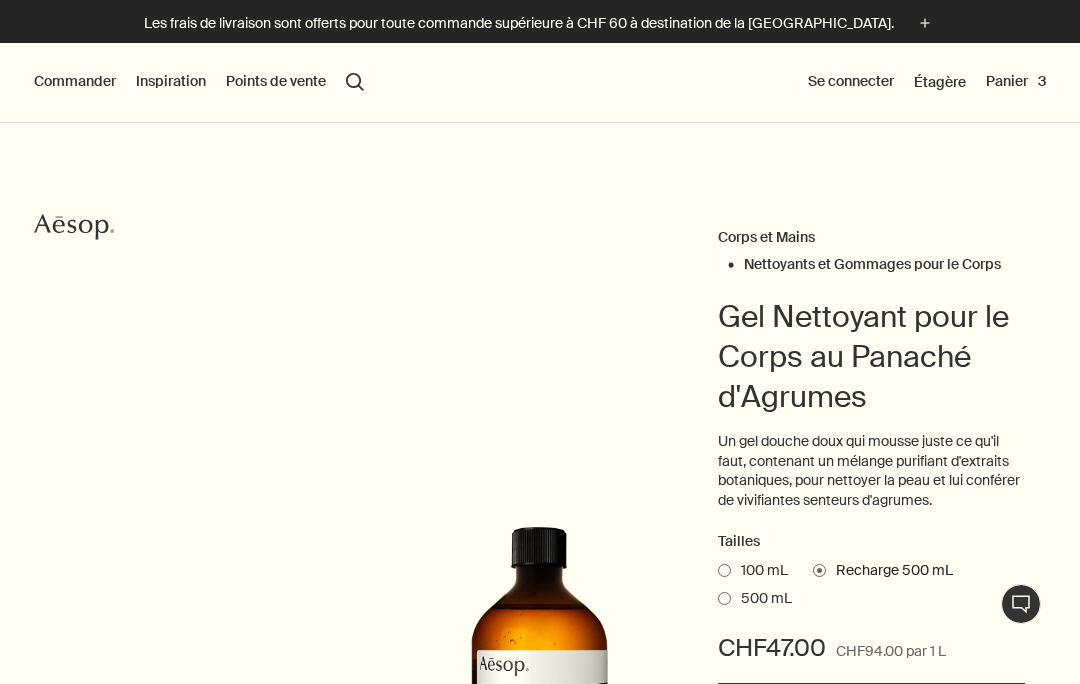 scroll, scrollTop: 0, scrollLeft: 0, axis: both 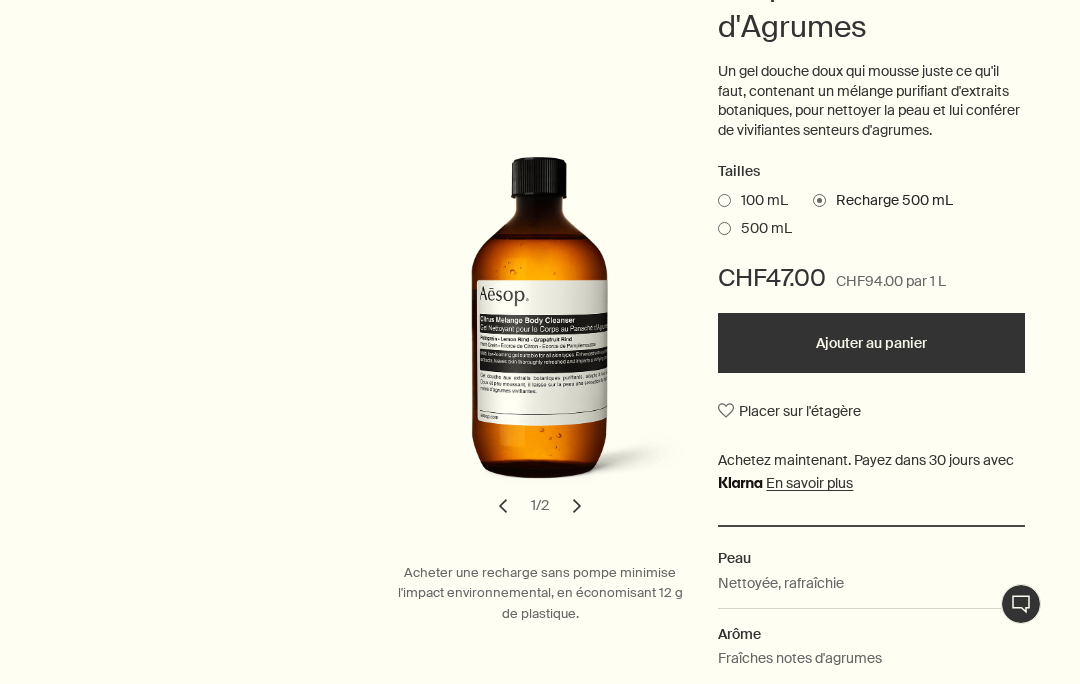 click at bounding box center [724, 200] 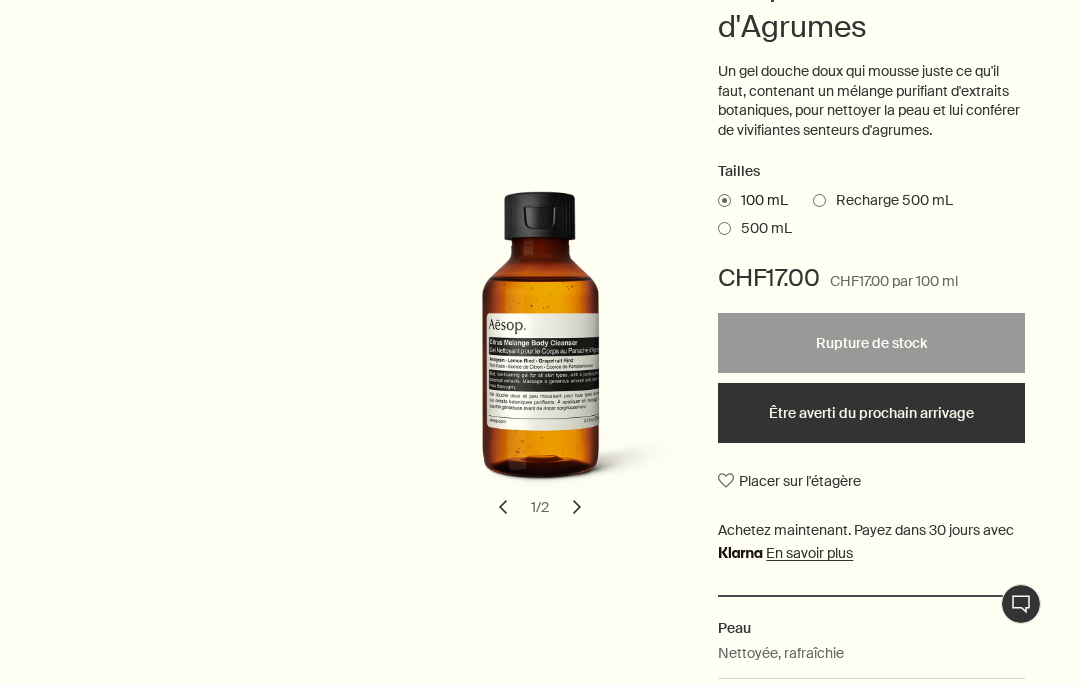 click on "Corps et Mains Nettoyants et Gommages pour le Corps Gel Nettoyant pour le Corps au Panaché d'Agrumes Un gel douche doux qui mousse juste ce qu'il faut, contenant un mélange purifiant d'extraits botaniques, pour nettoyer la peau et lui conférer de vivifiantes senteurs d'agrumes. Tailles 100 mL Recharge 500 mL 500 mL CHF17.00 CHF17.00   par   100   ml   Rupture de stock Rupture de stock Être averti du prochain arrivage Placer sur l'étagère Peau Nettoyée, rafraîchie Arôme Fraîches notes d'agrumes Ingrédients clés plusAndCloseWithCircle Petit-Grain, Écorce de Citron, Écorce de Pamplemousse chevron chevron 1  /  2" at bounding box center [540, 350] 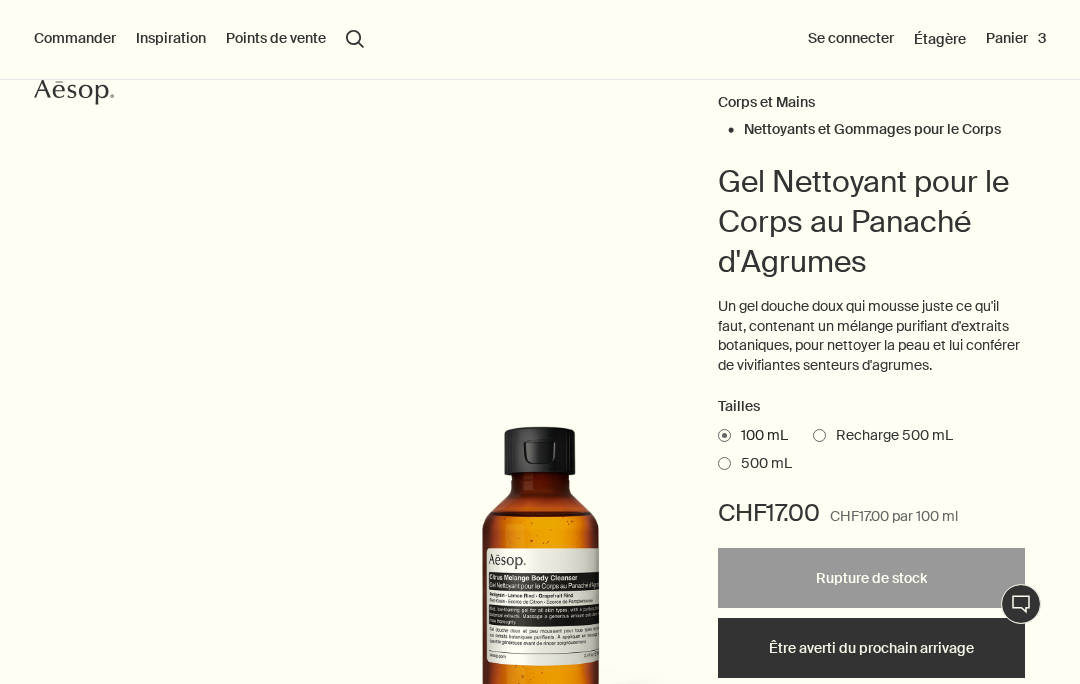 scroll, scrollTop: 0, scrollLeft: 0, axis: both 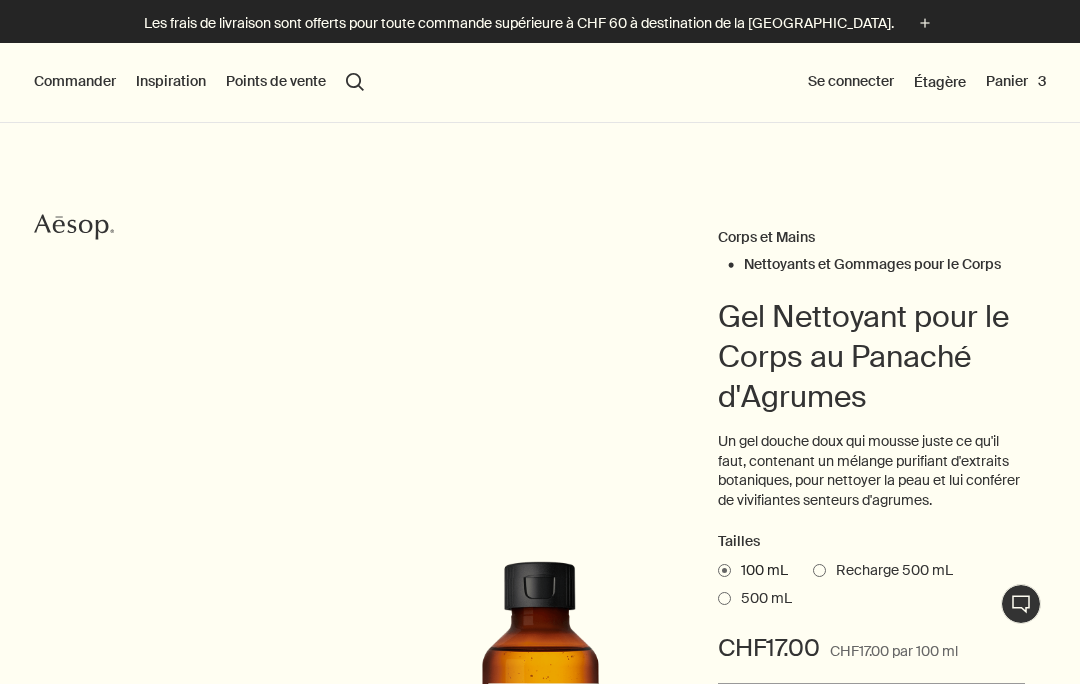 click on "Commander" at bounding box center (75, 82) 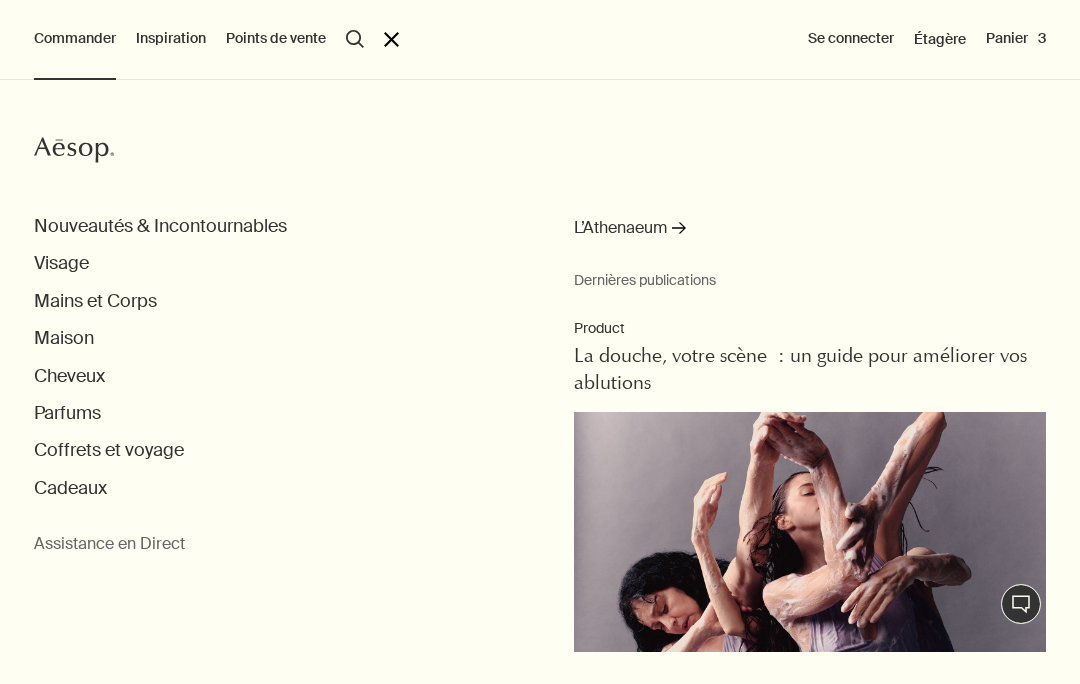 click on "Visage" at bounding box center [61, 263] 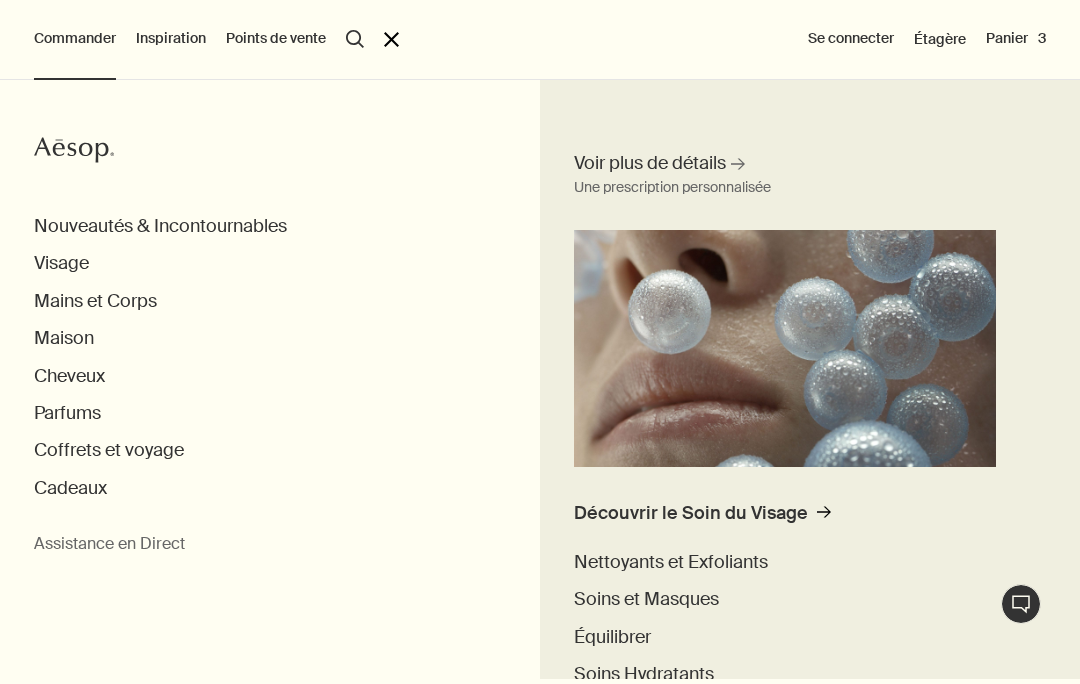 scroll, scrollTop: 86, scrollLeft: 0, axis: vertical 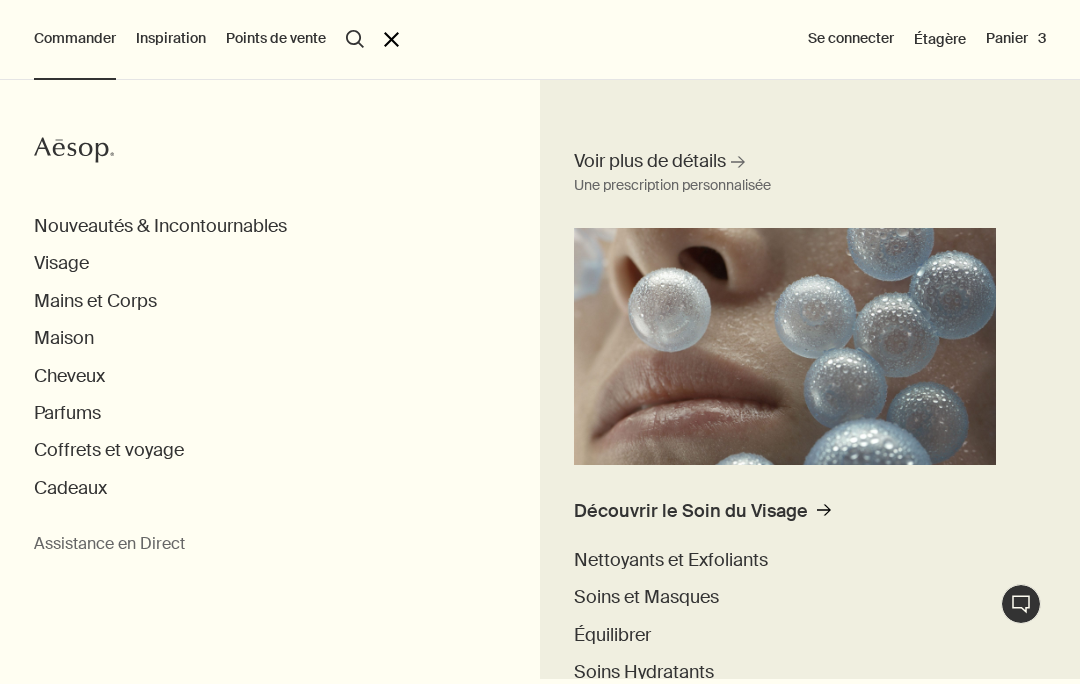 click on "Visage" at bounding box center (61, 263) 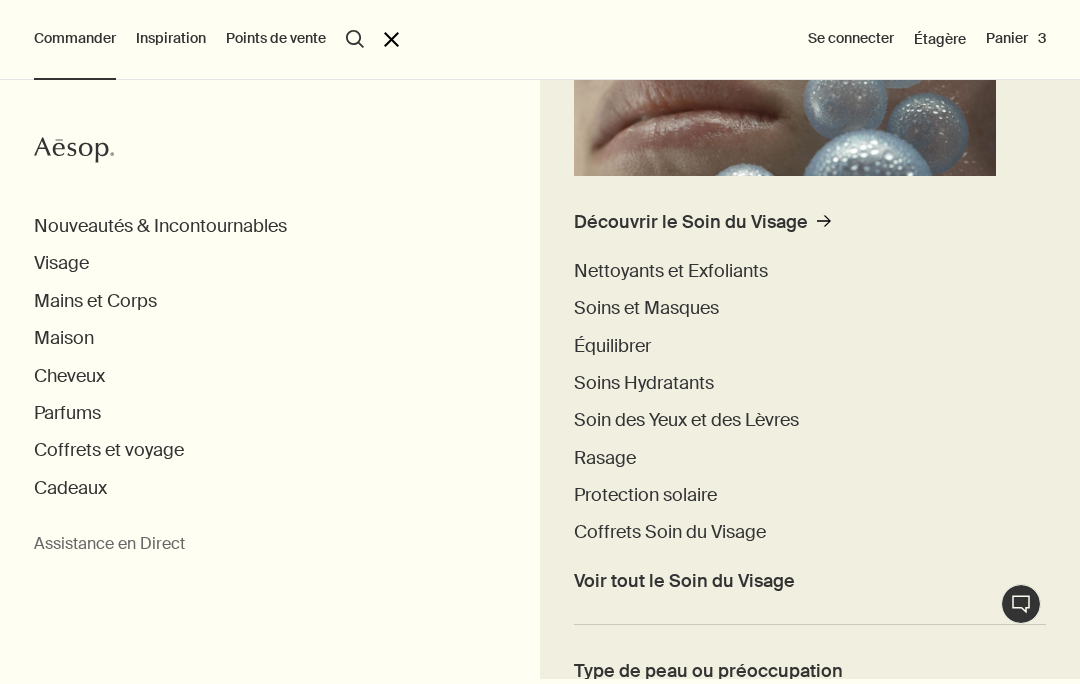 scroll, scrollTop: 378, scrollLeft: 0, axis: vertical 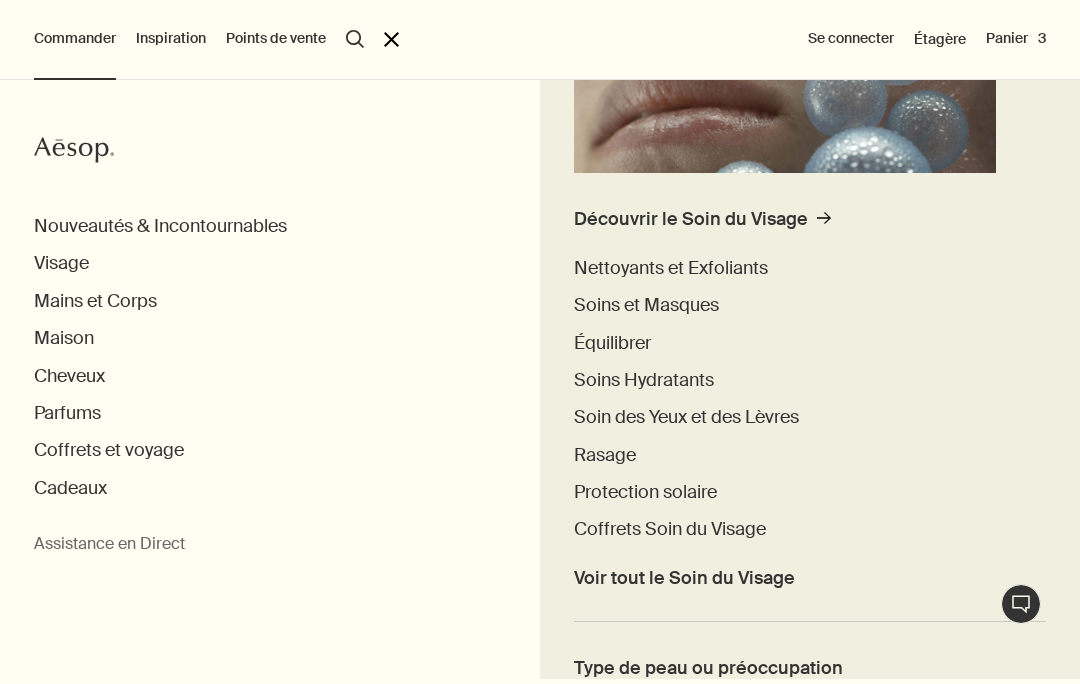 click on "Nettoyants et Exfoliants" at bounding box center [671, 268] 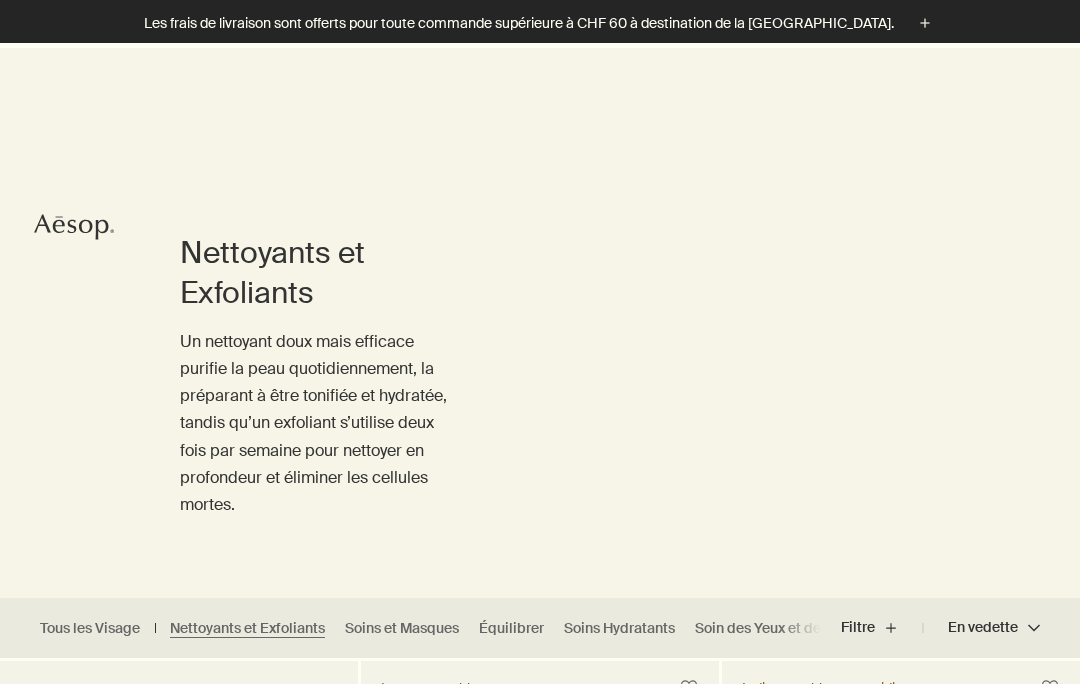scroll, scrollTop: 303, scrollLeft: 0, axis: vertical 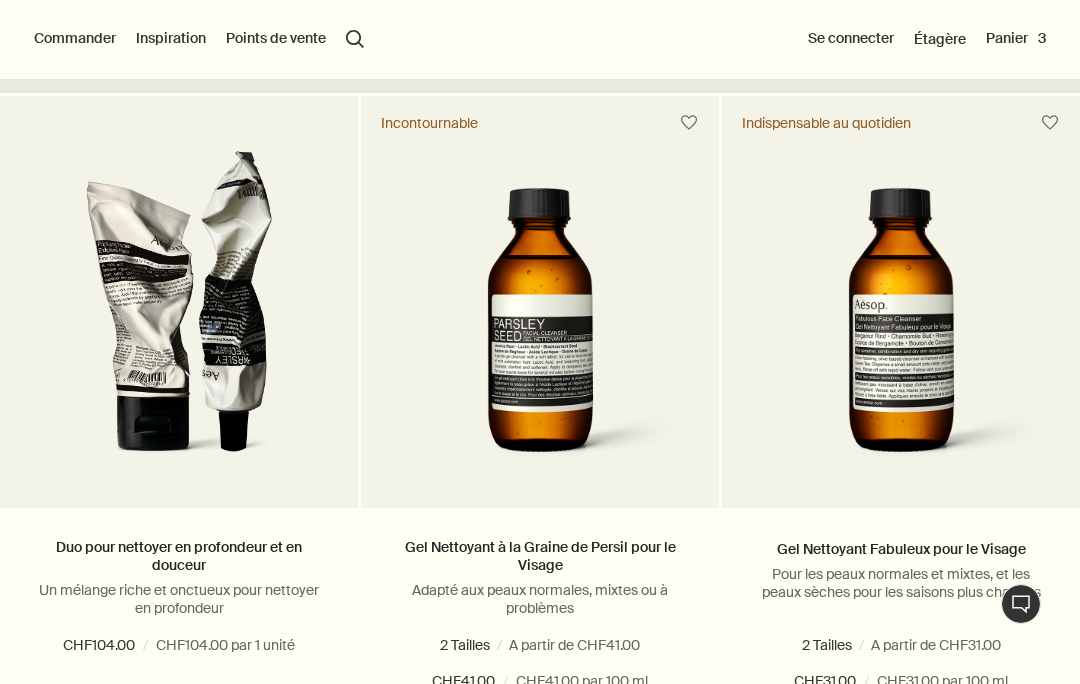click at bounding box center [918, 645] 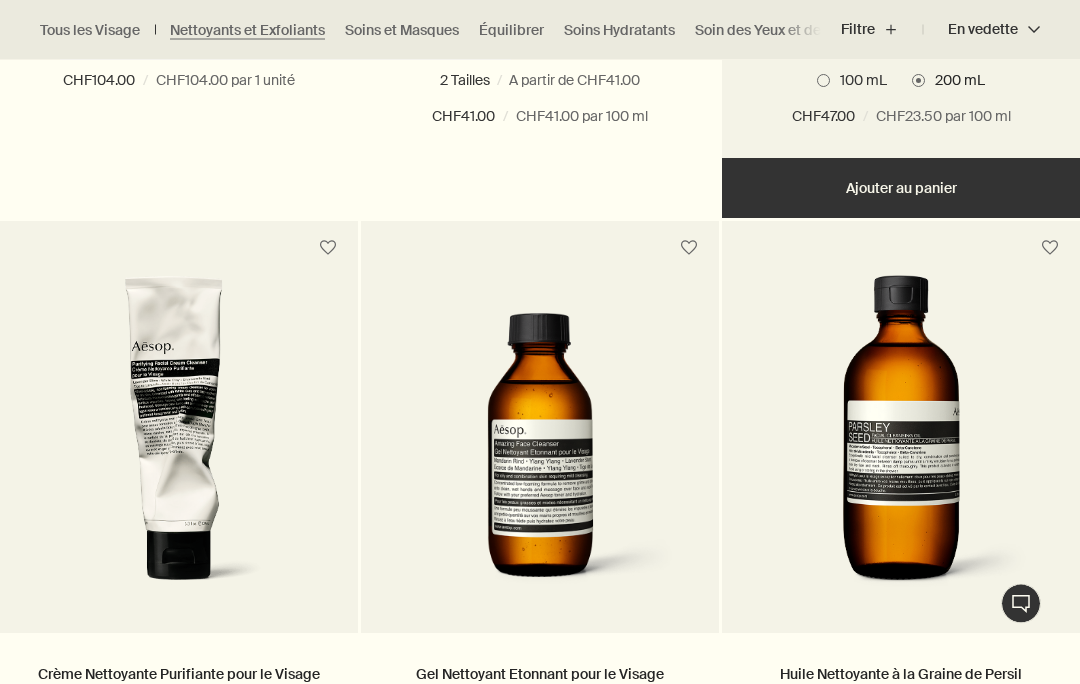 scroll, scrollTop: 1137, scrollLeft: 0, axis: vertical 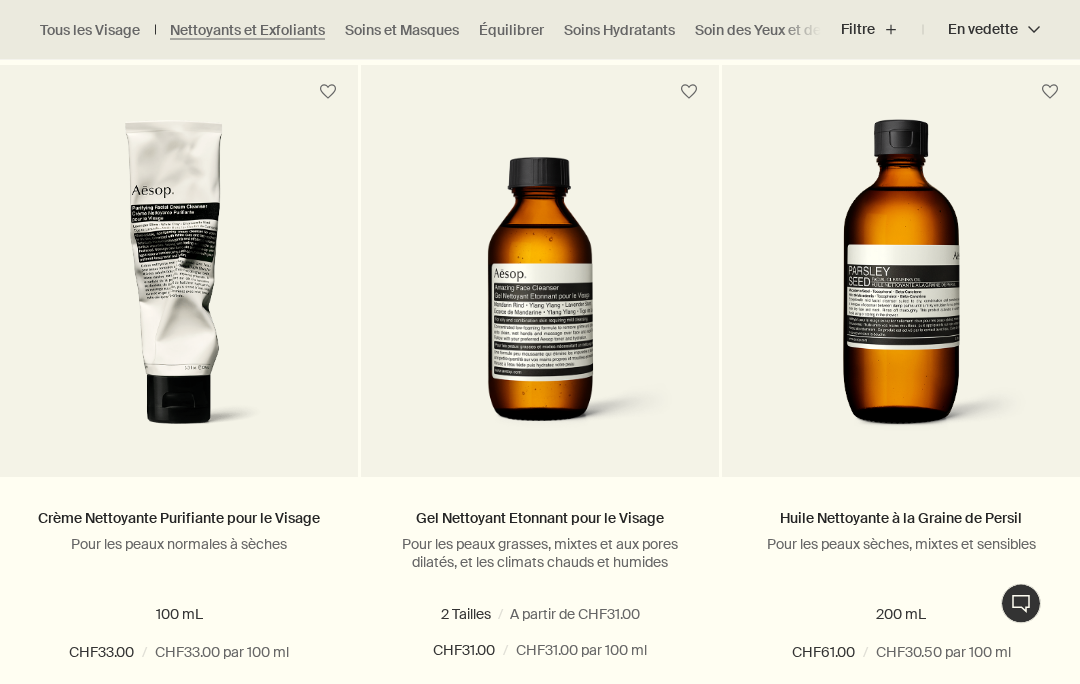 click on "200 mL" at bounding box center (587, 615) 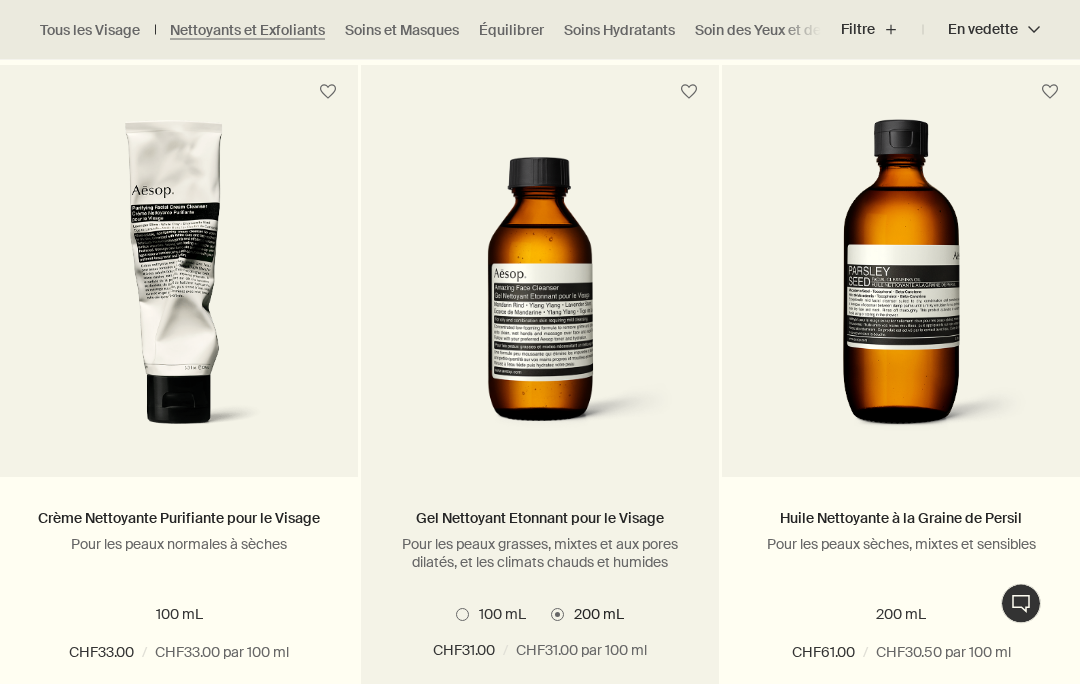 scroll, scrollTop: 1286, scrollLeft: 0, axis: vertical 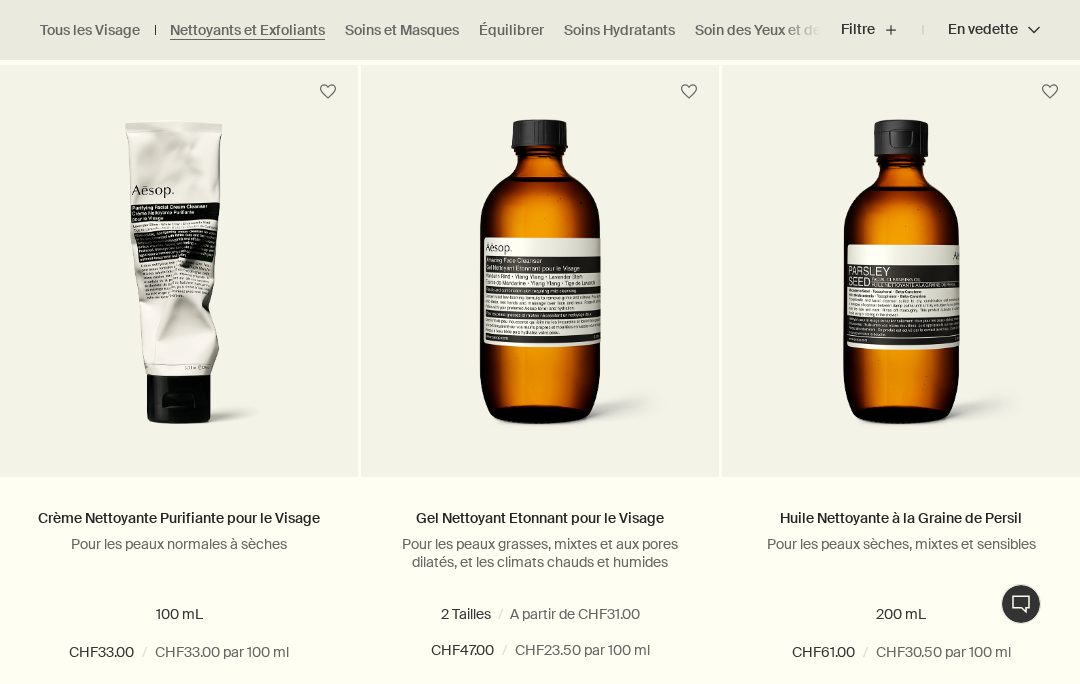 click at bounding box center [462, 614] 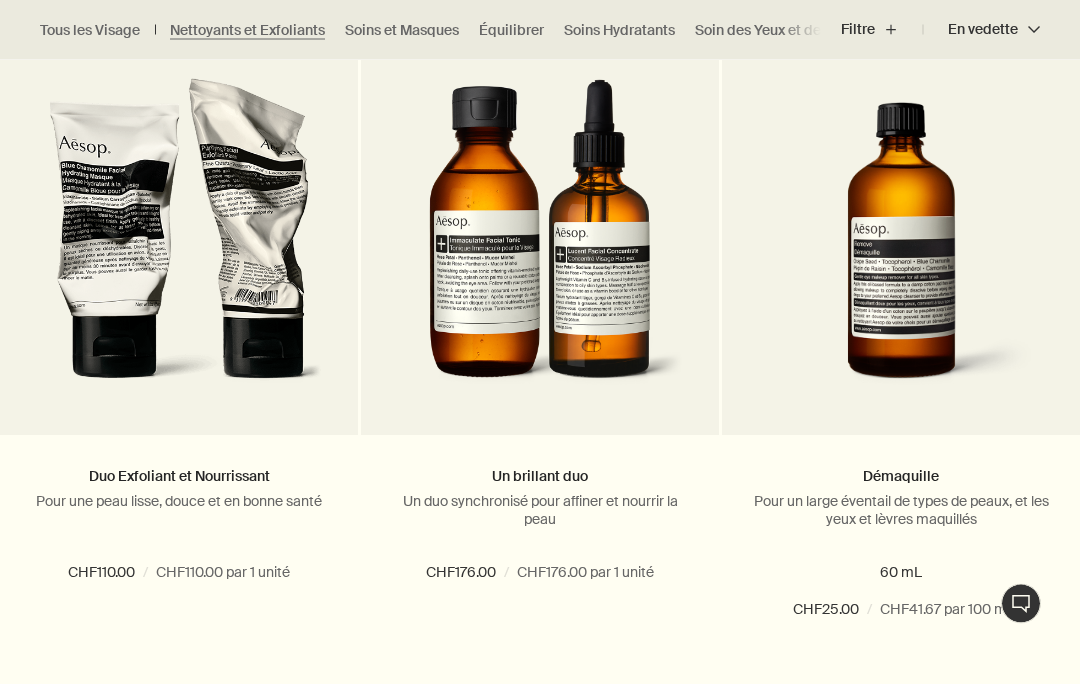 scroll, scrollTop: 3367, scrollLeft: 0, axis: vertical 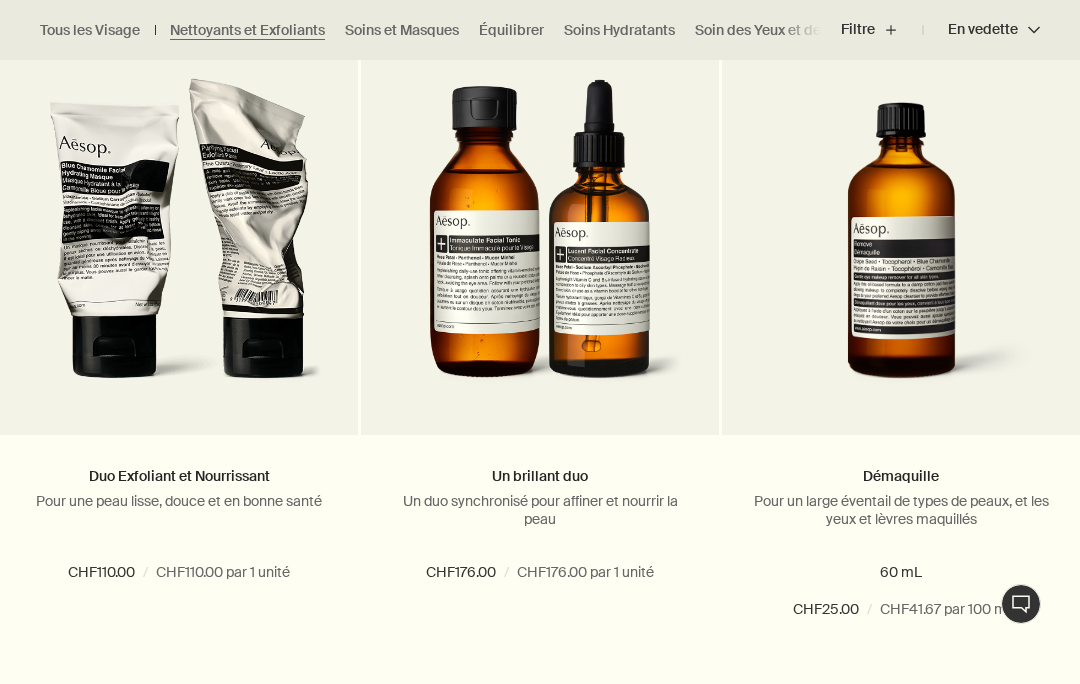 click at bounding box center (901, 253) 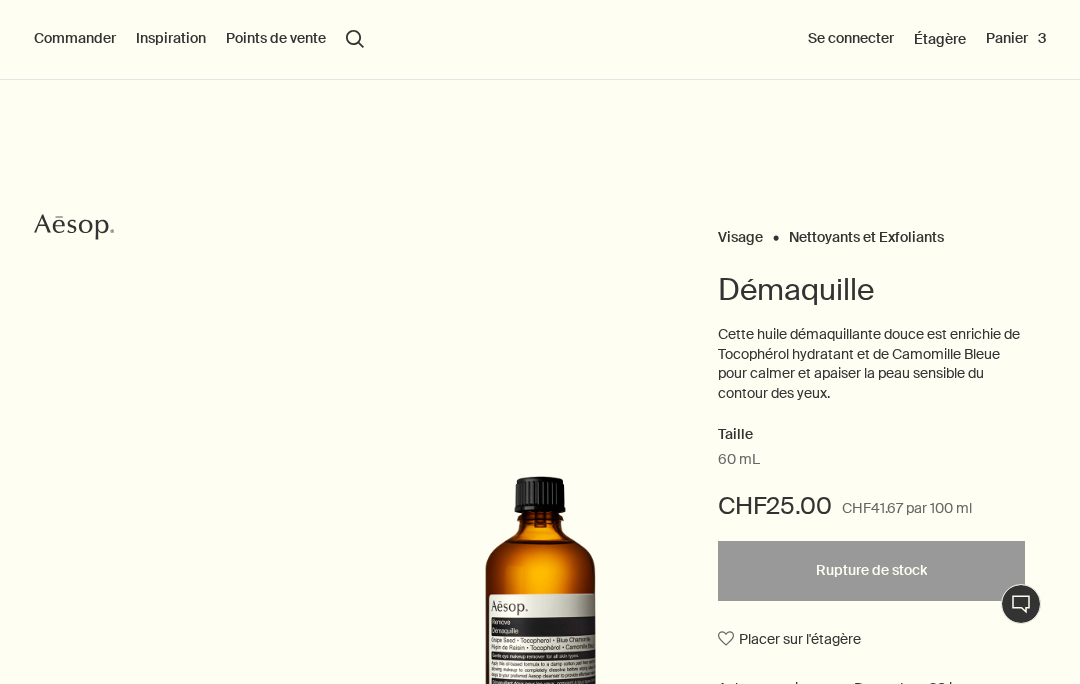 scroll, scrollTop: 2615, scrollLeft: 10, axis: both 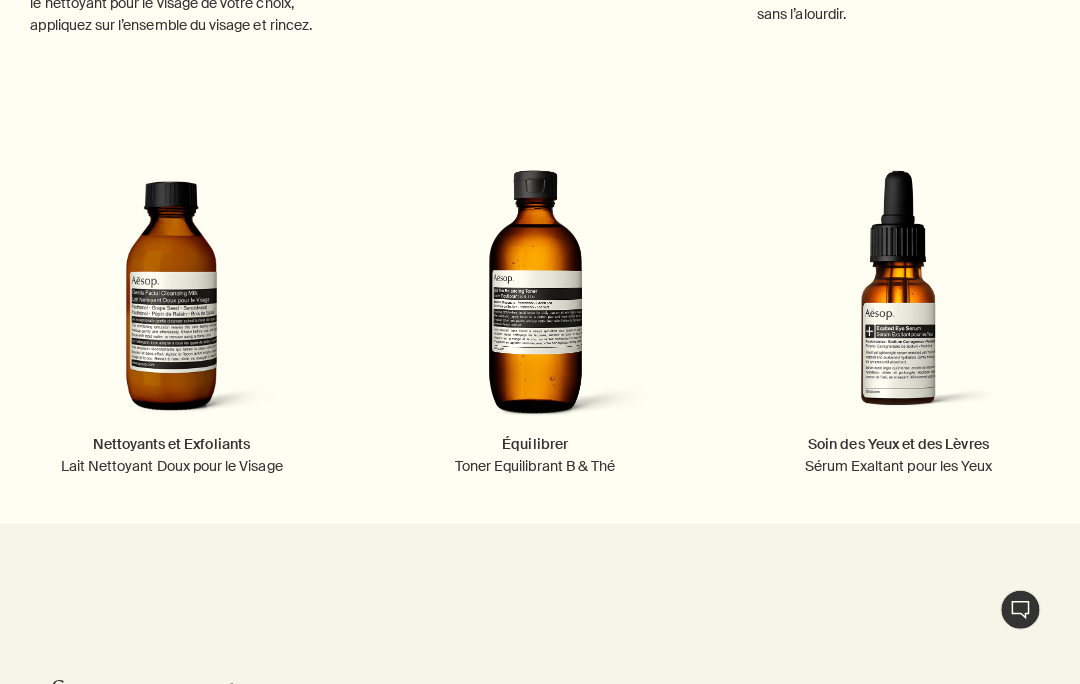 click at bounding box center [180, 299] 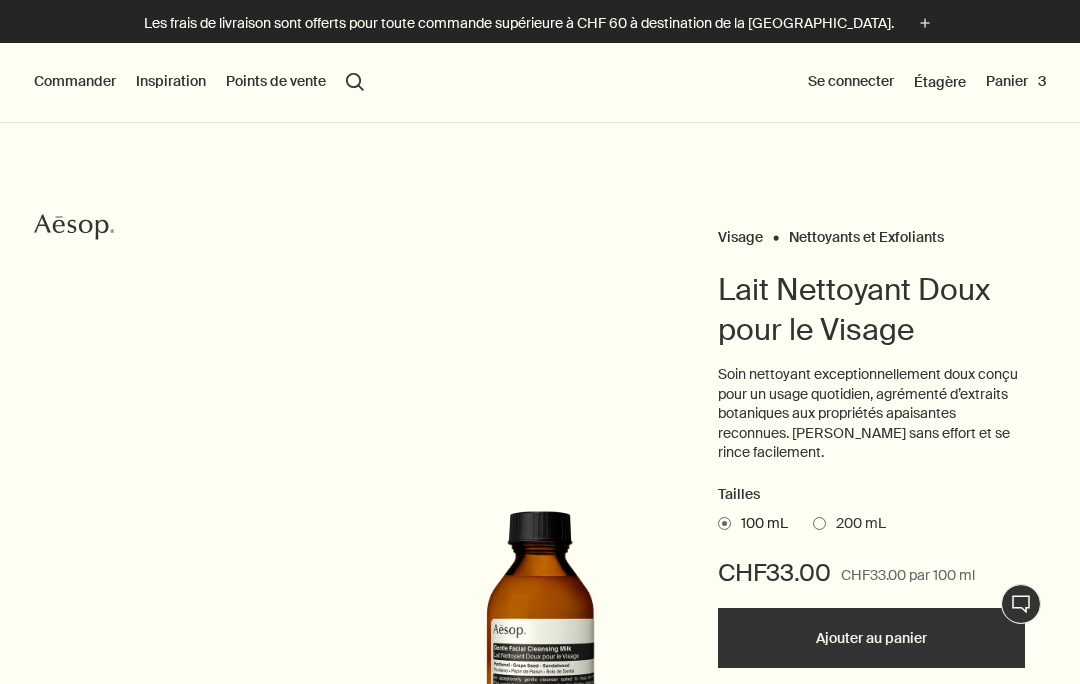scroll, scrollTop: 0, scrollLeft: 0, axis: both 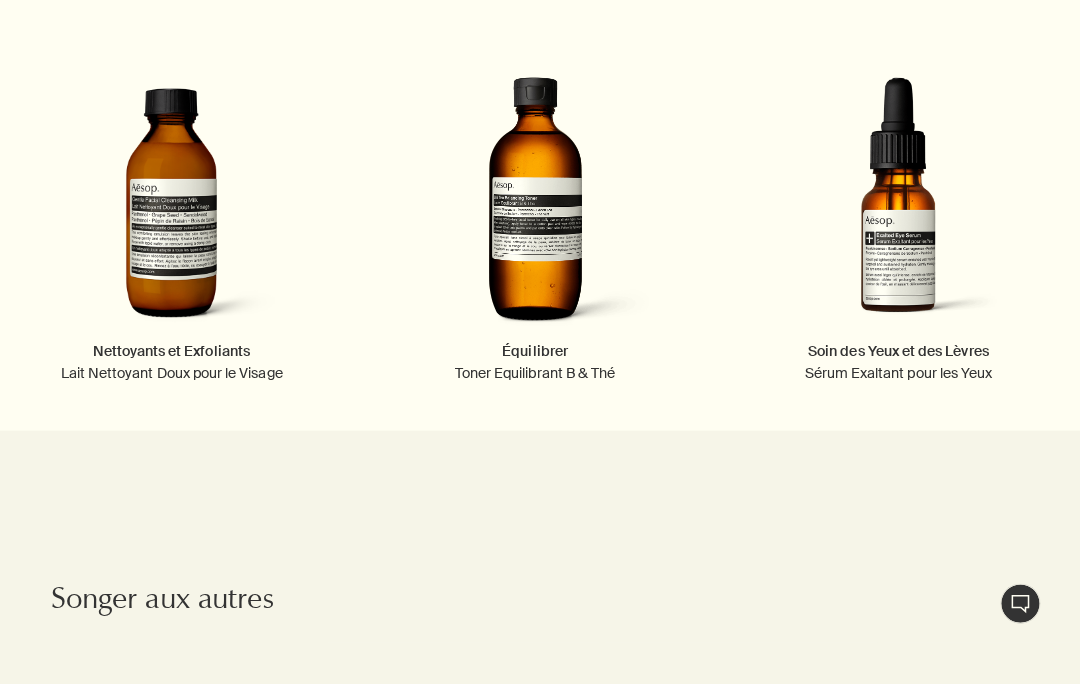 click on "Sérum Exaltant pour les Yeux" at bounding box center [900, 377] 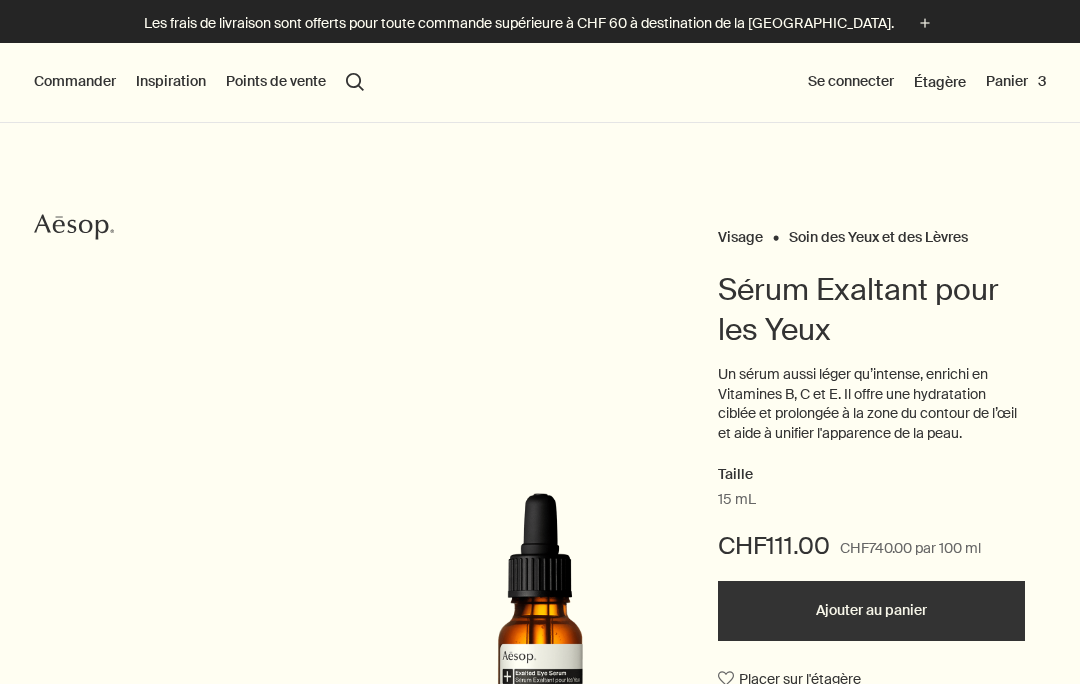 scroll, scrollTop: 0, scrollLeft: 0, axis: both 